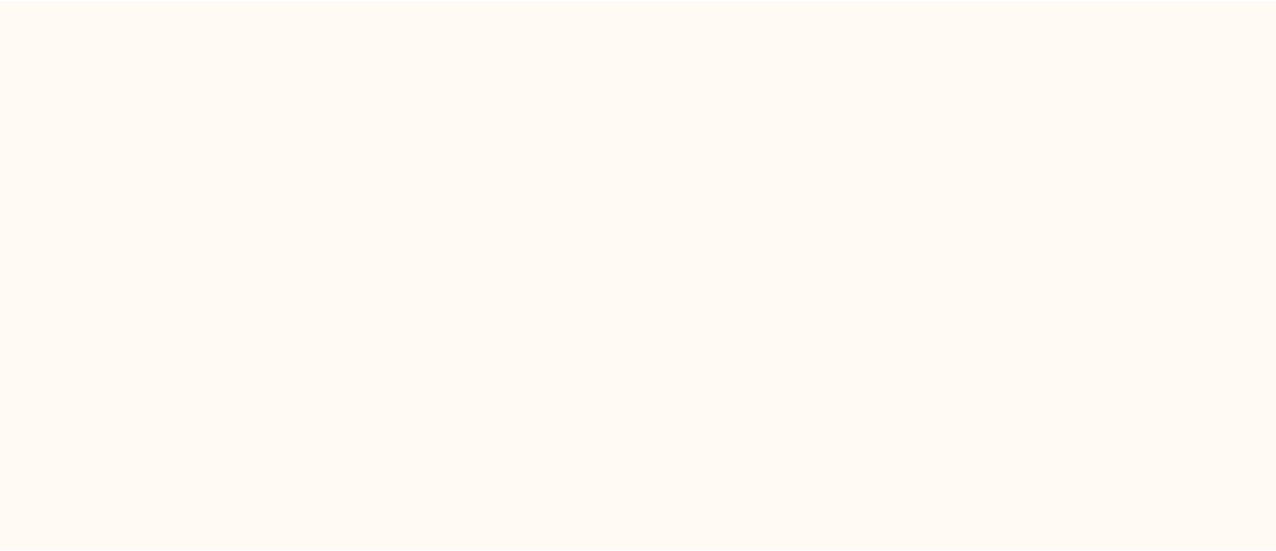 scroll, scrollTop: 0, scrollLeft: 0, axis: both 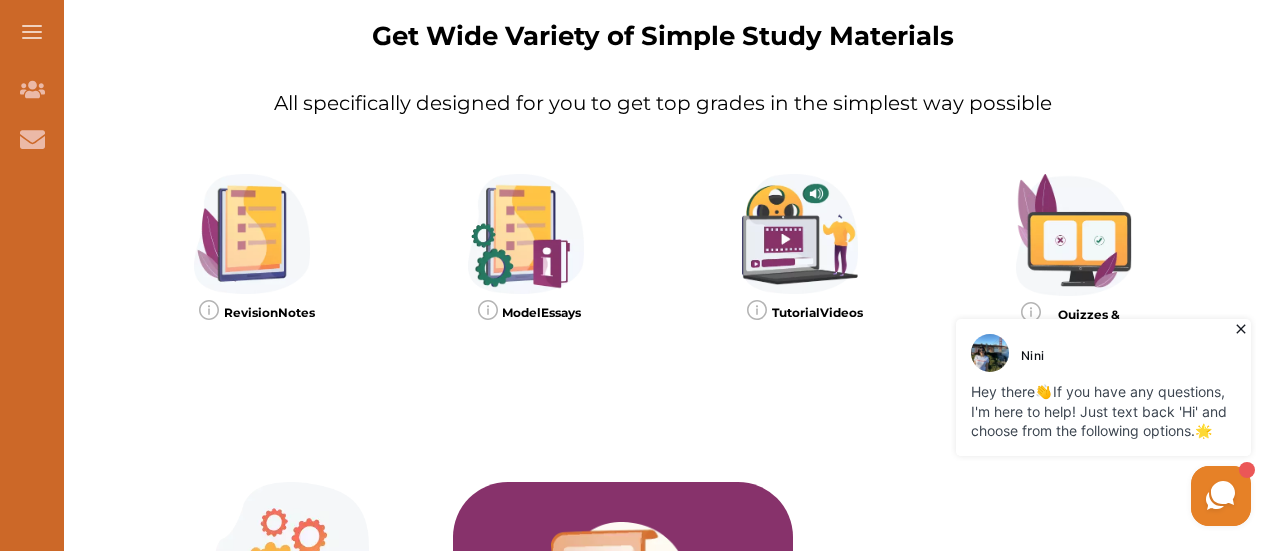 click 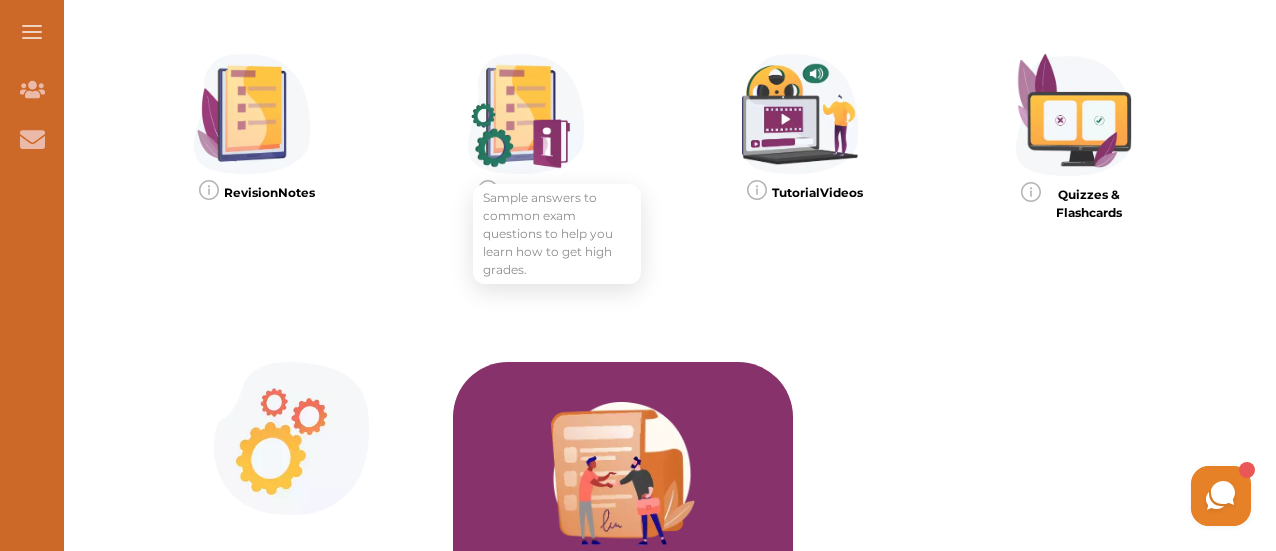 scroll, scrollTop: 1536, scrollLeft: 0, axis: vertical 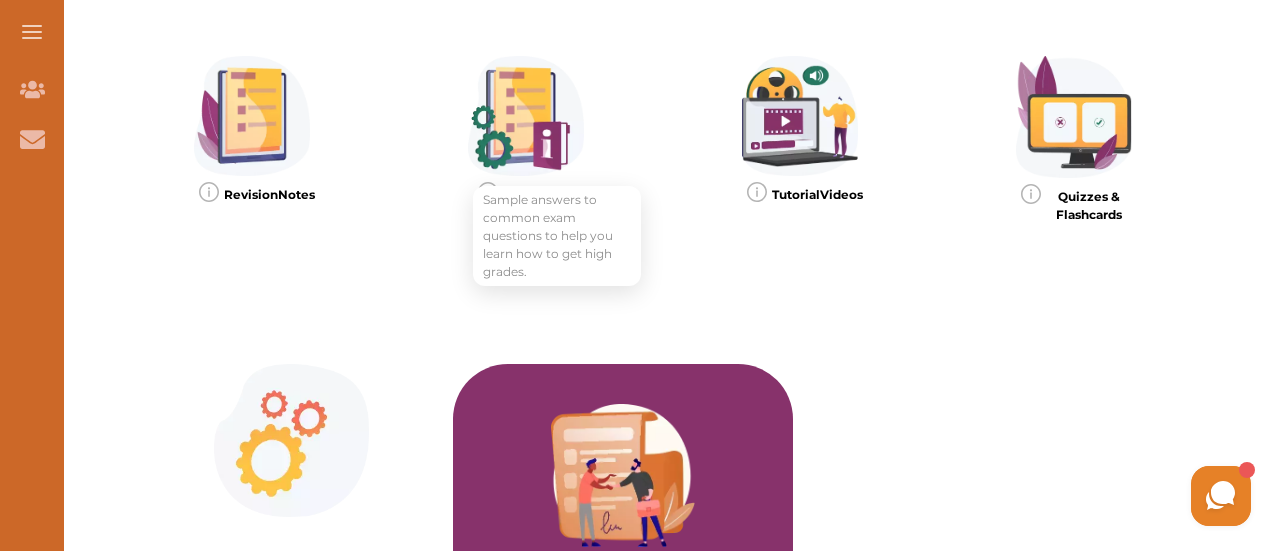click at bounding box center [526, 116] 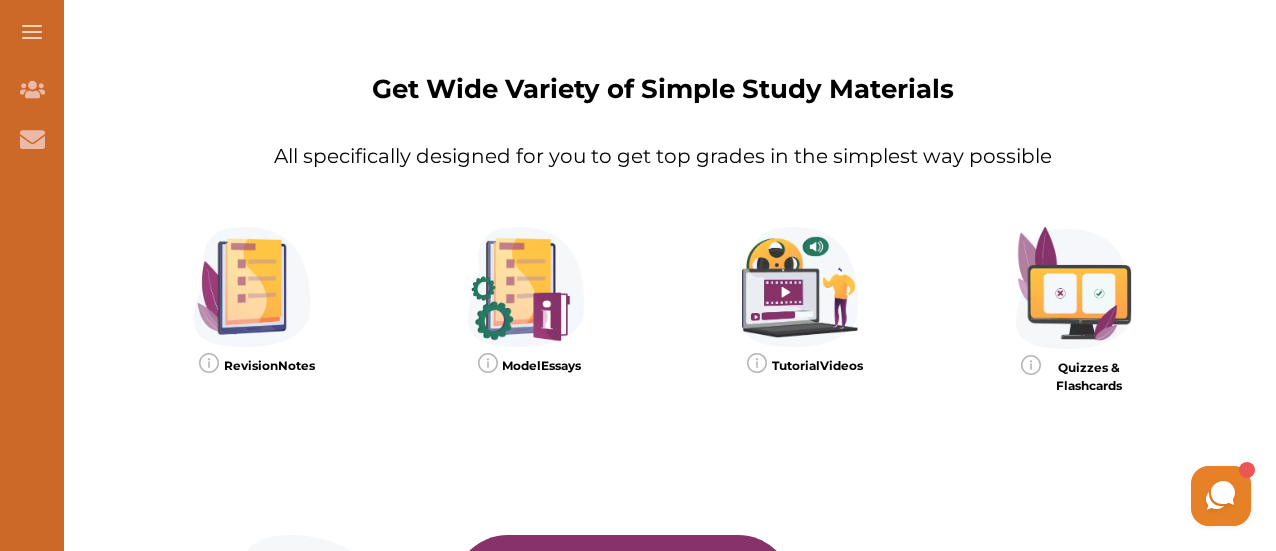 scroll, scrollTop: 1364, scrollLeft: 0, axis: vertical 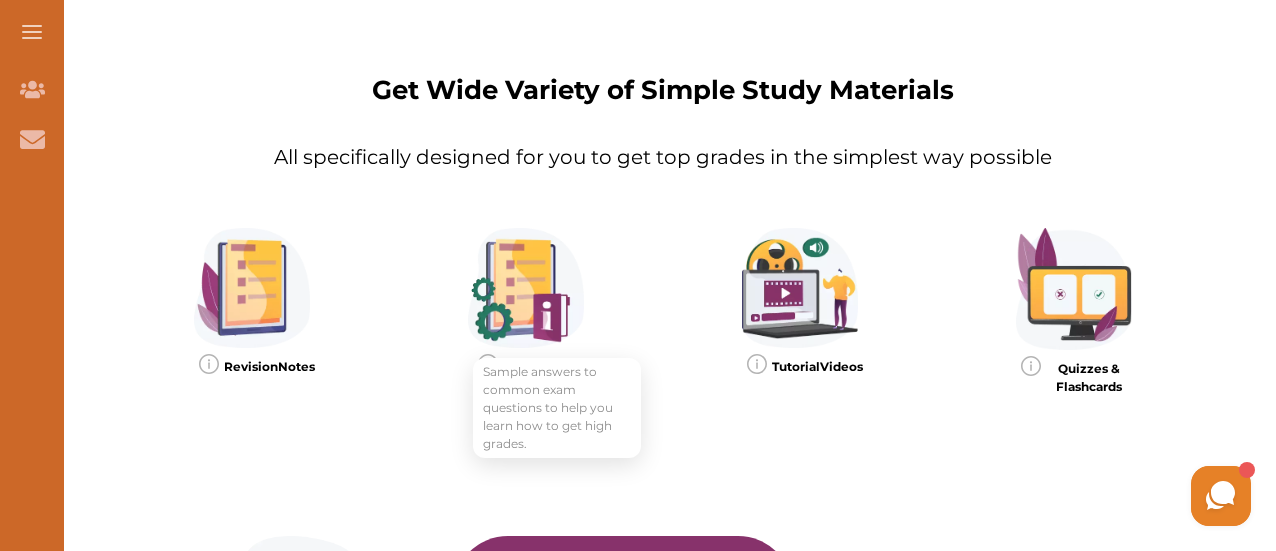 click at bounding box center (526, 288) 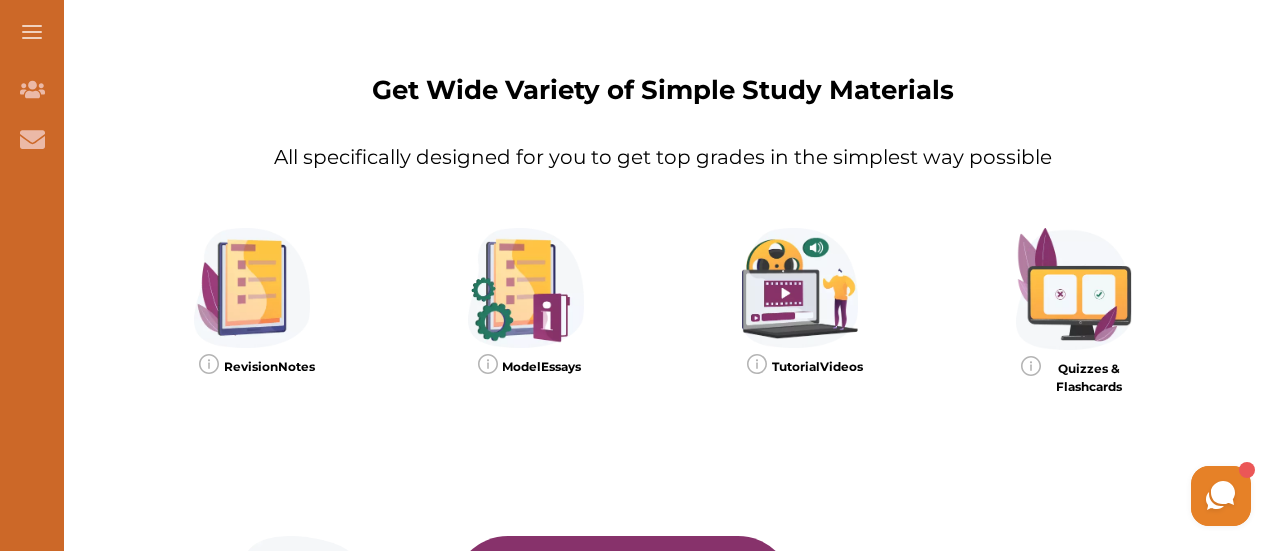 click at bounding box center (32, 32) 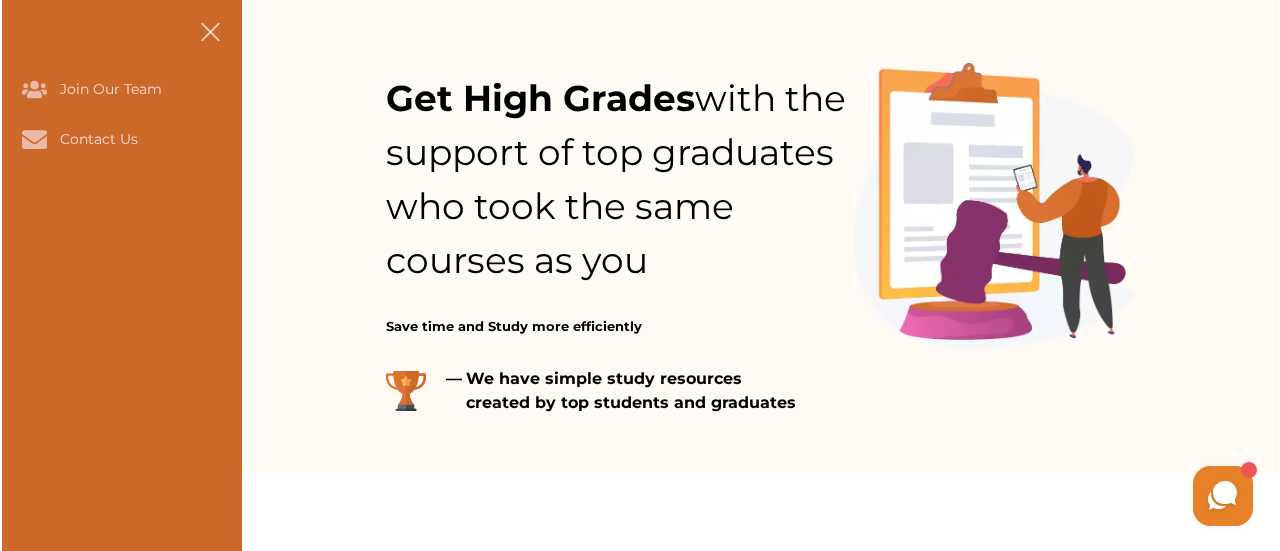 scroll, scrollTop: 0, scrollLeft: 0, axis: both 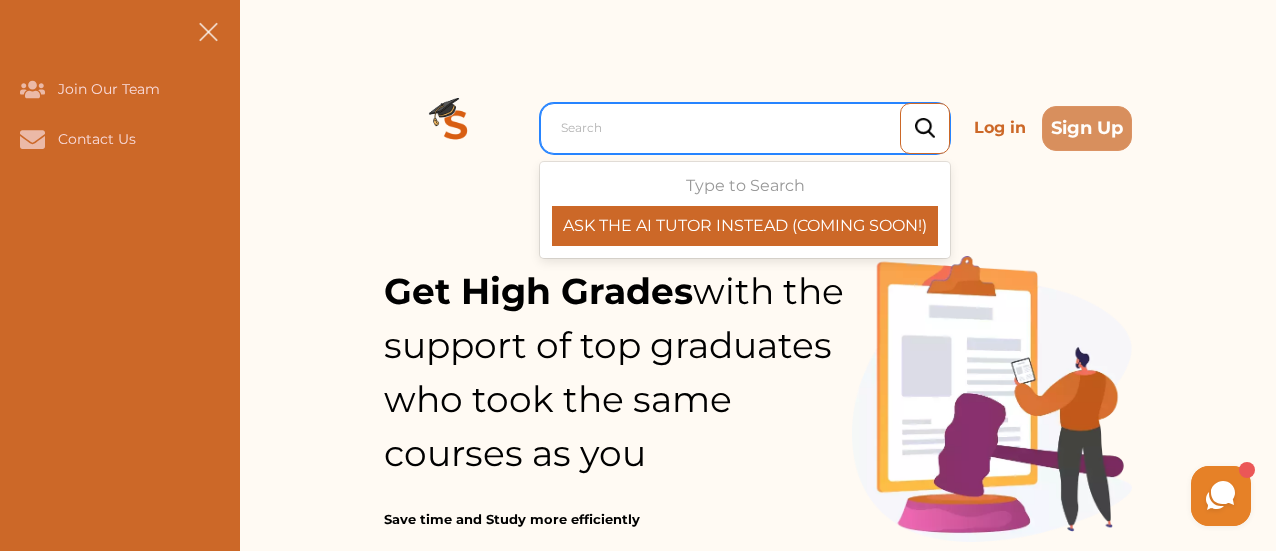 click at bounding box center (750, 128) 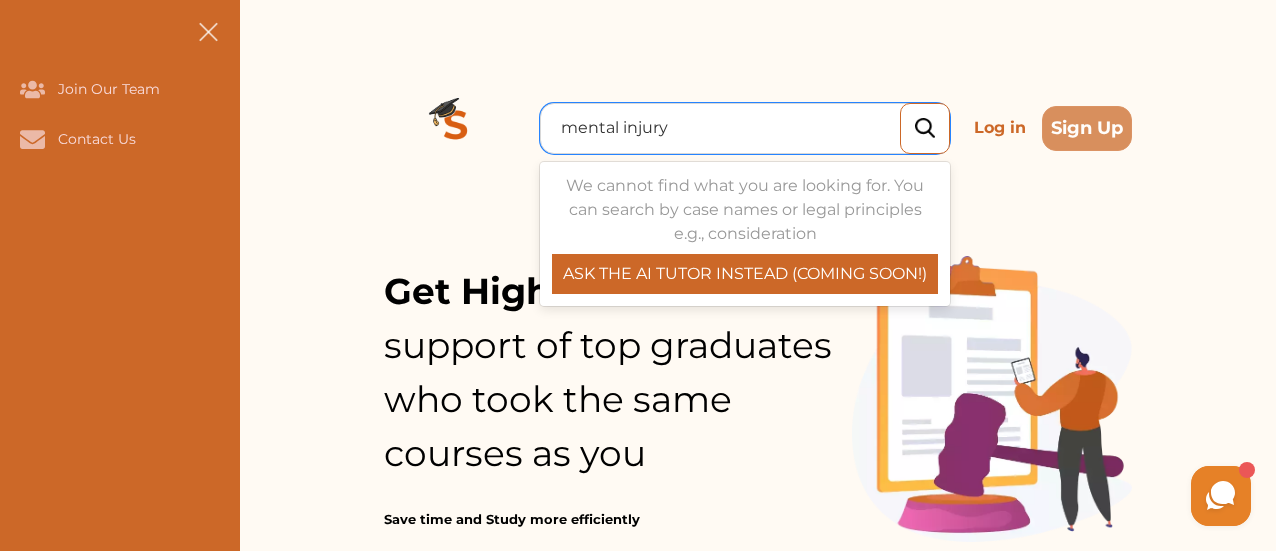 type on "mental injury" 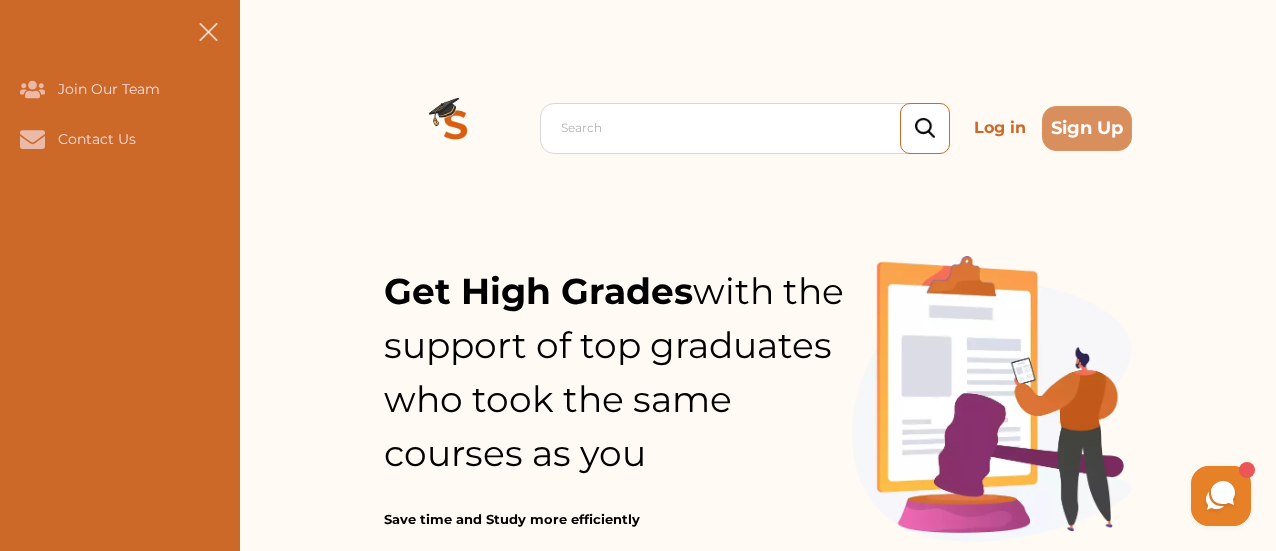 click at bounding box center (925, 128) 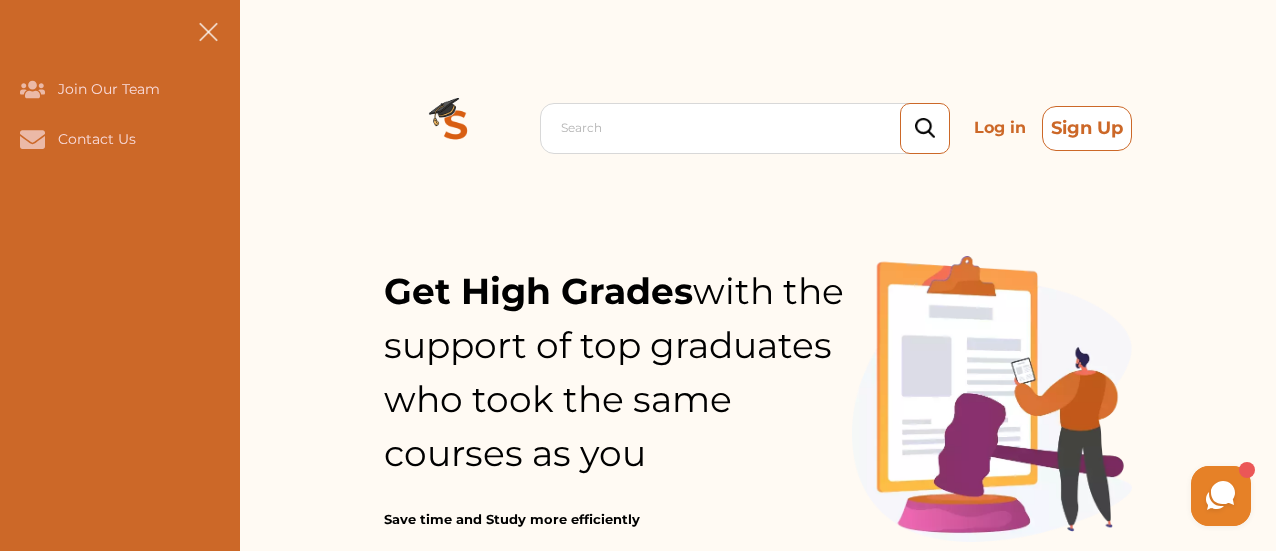 click on "Sign Up" at bounding box center (1087, 128) 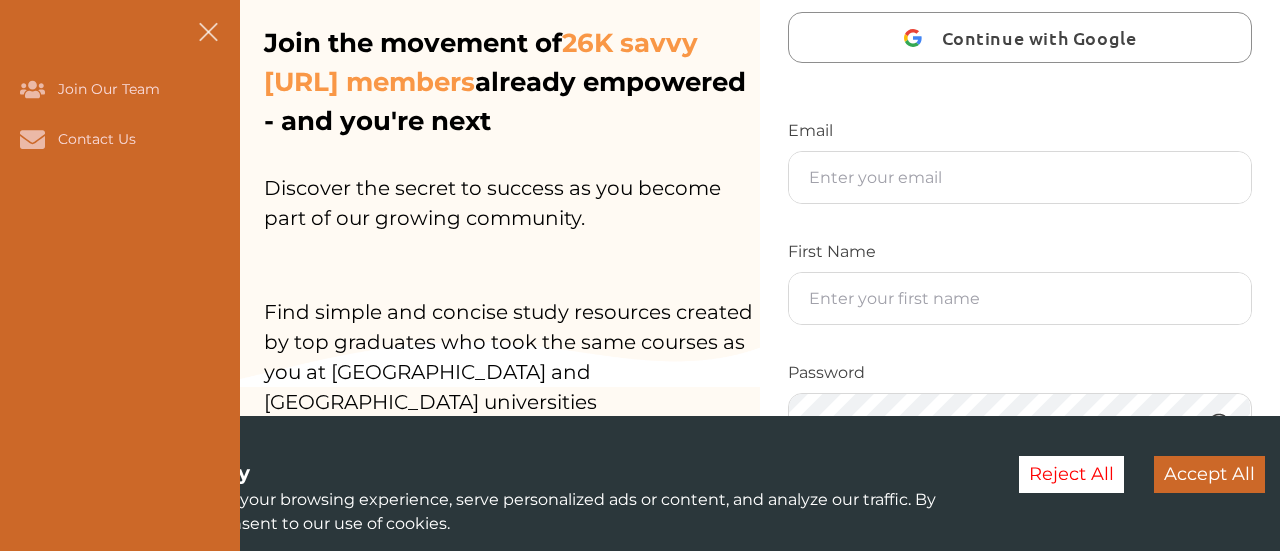scroll, scrollTop: 162, scrollLeft: 0, axis: vertical 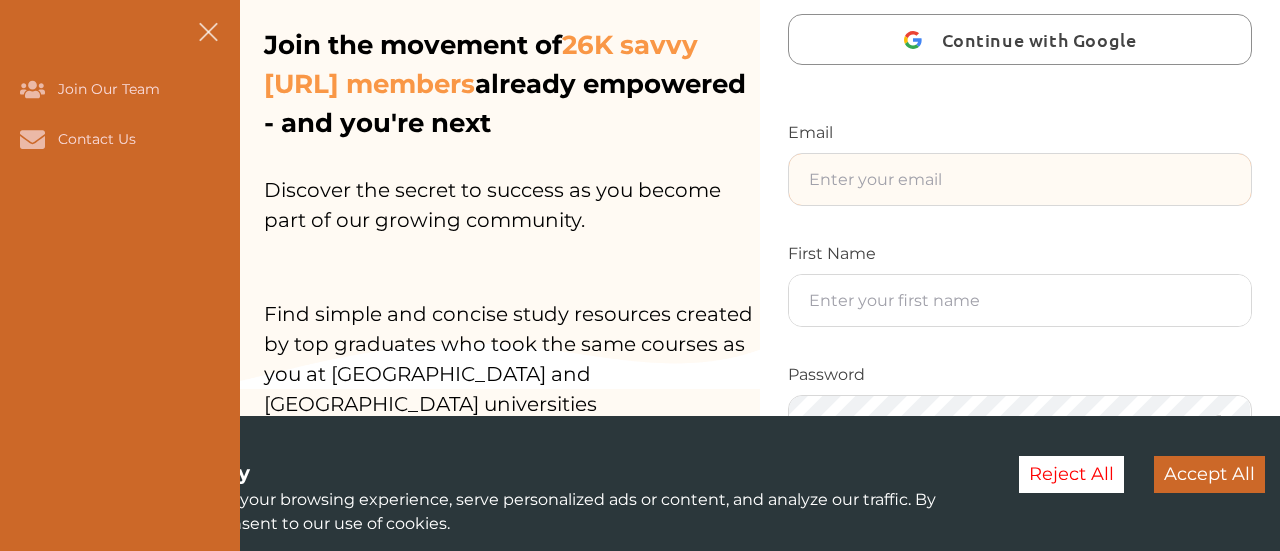 click at bounding box center (1020, 179) 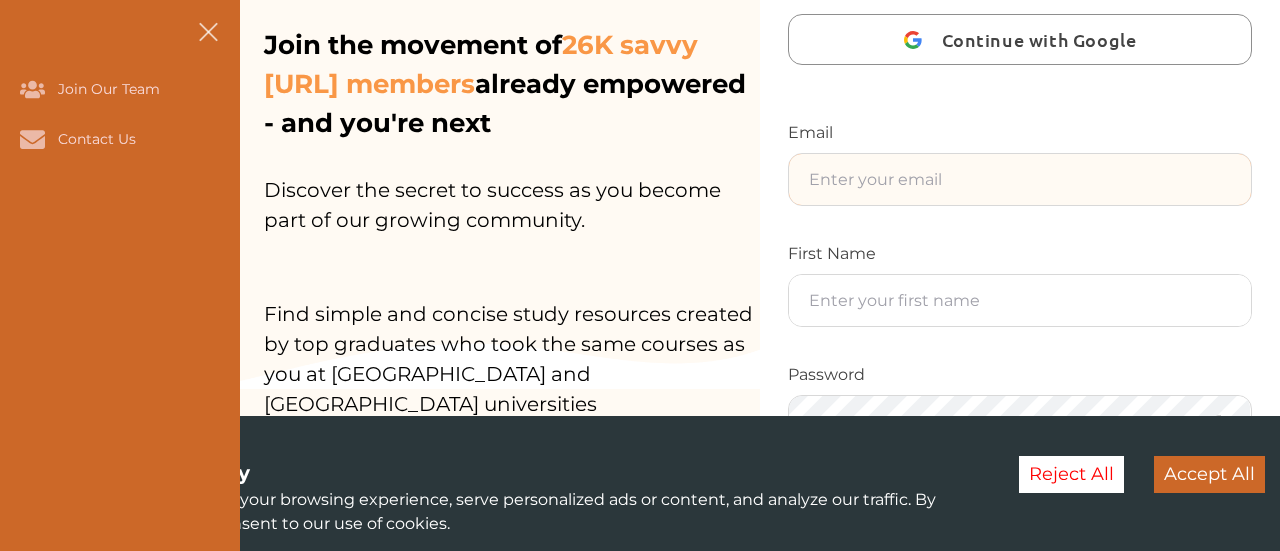 type on "[EMAIL_ADDRESS][DOMAIN_NAME]" 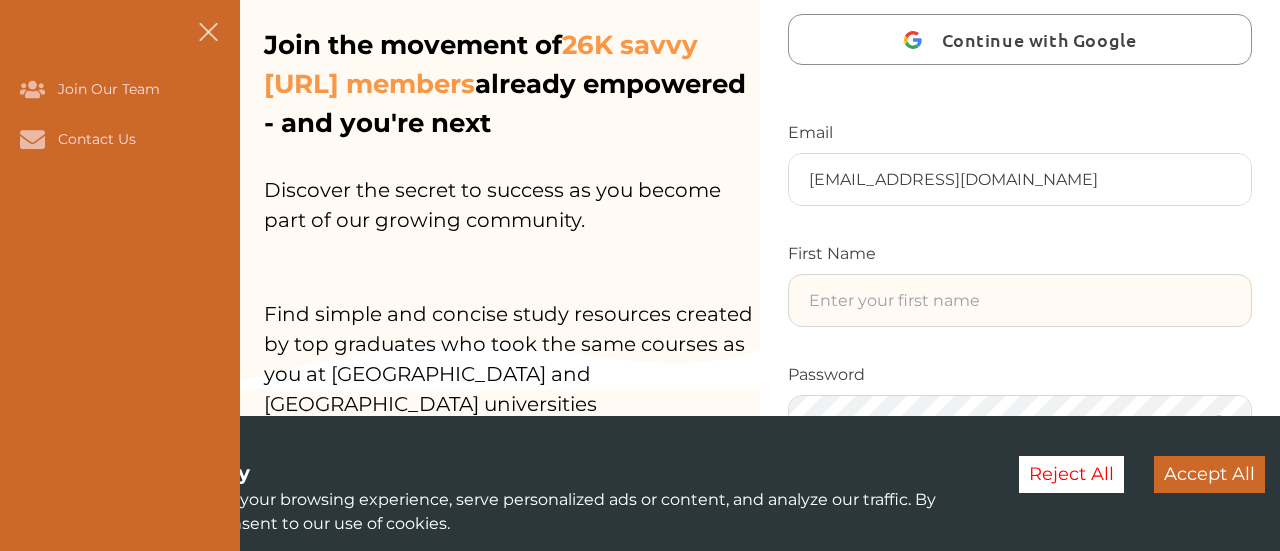 type on "Enia" 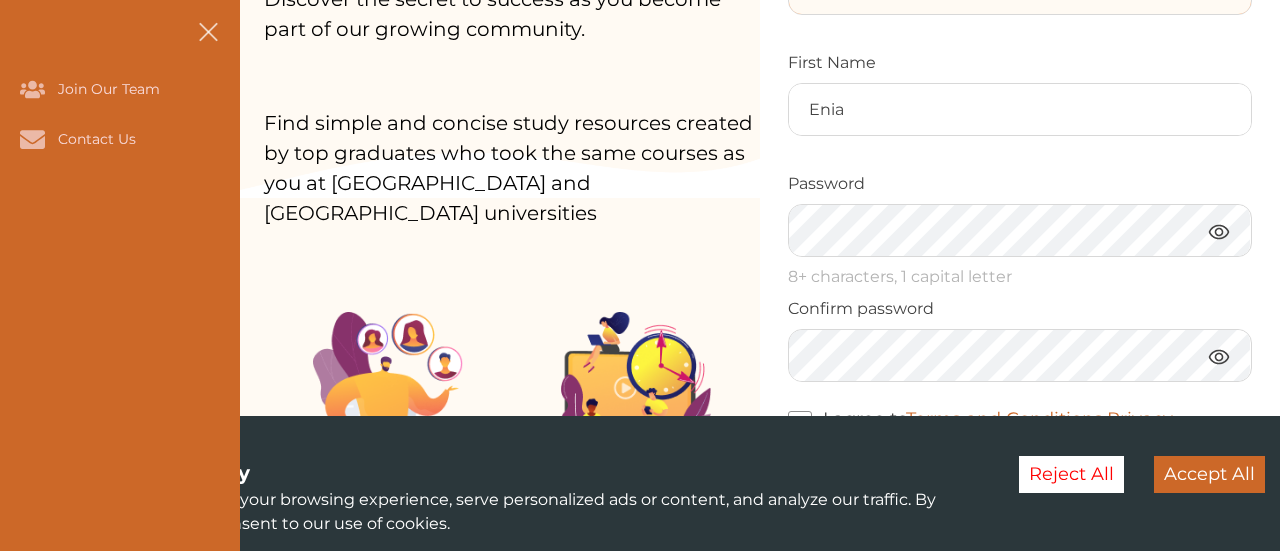 scroll, scrollTop: 372, scrollLeft: 0, axis: vertical 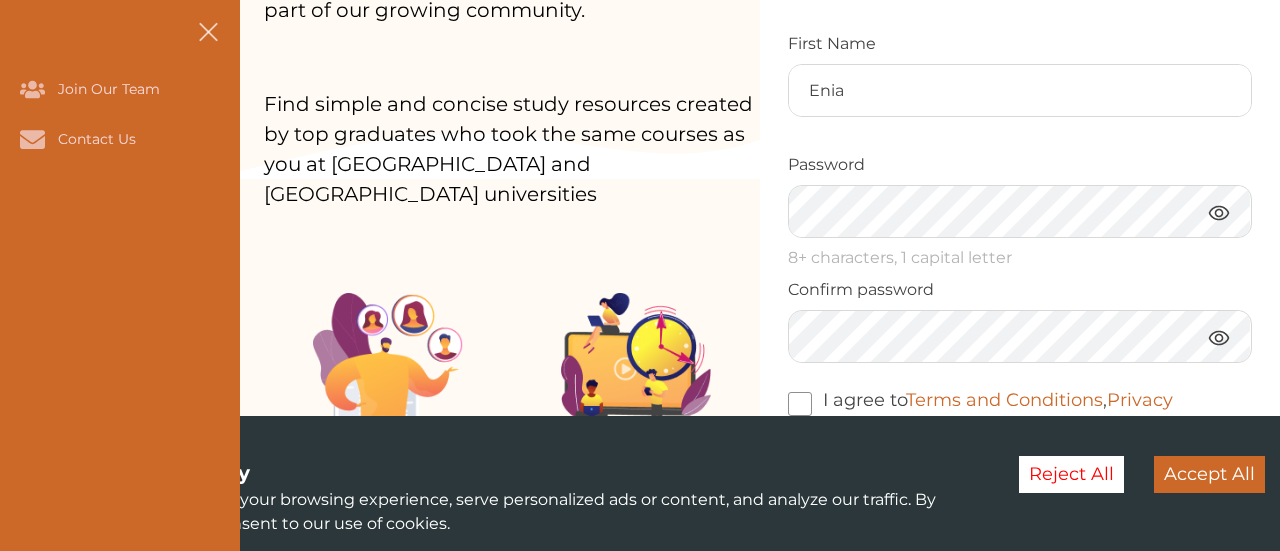 click at bounding box center [1219, 212] 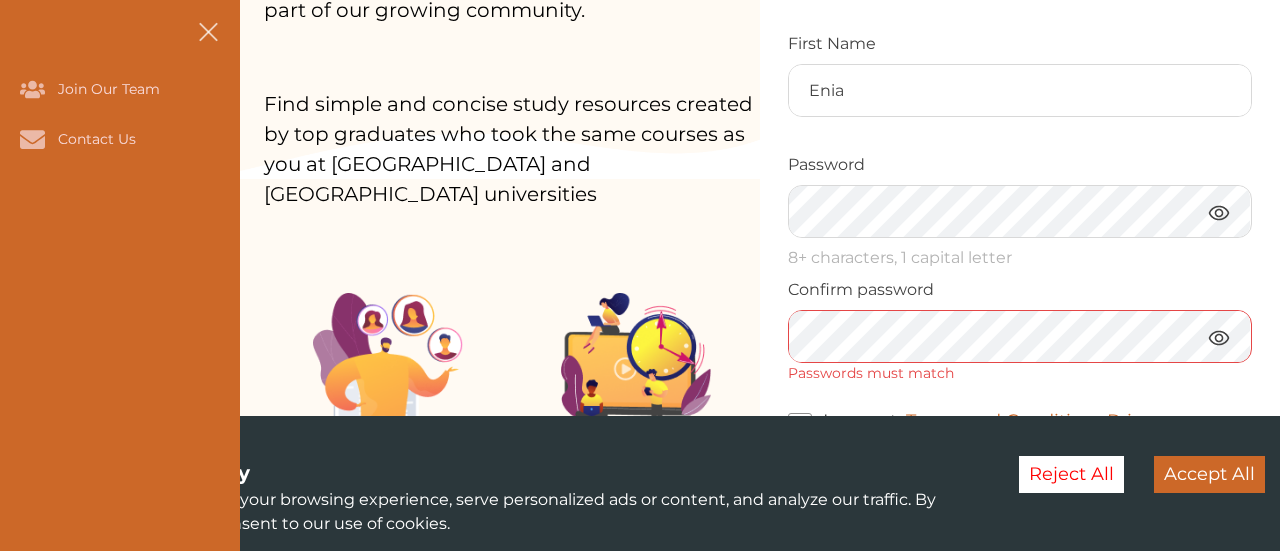 click at bounding box center (1219, 337) 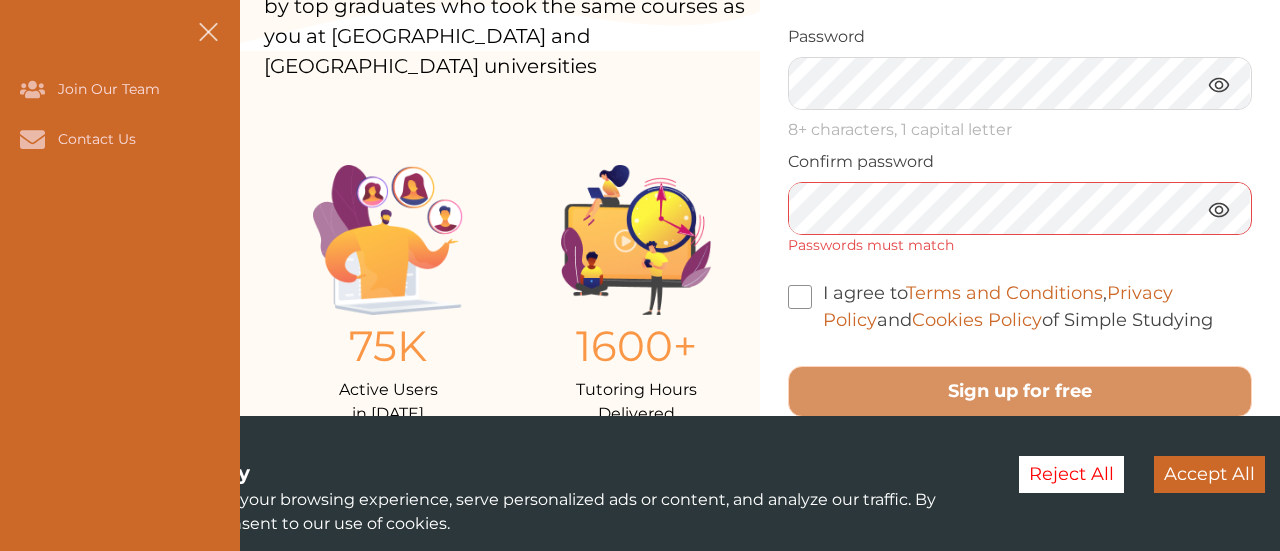 scroll, scrollTop: 507, scrollLeft: 0, axis: vertical 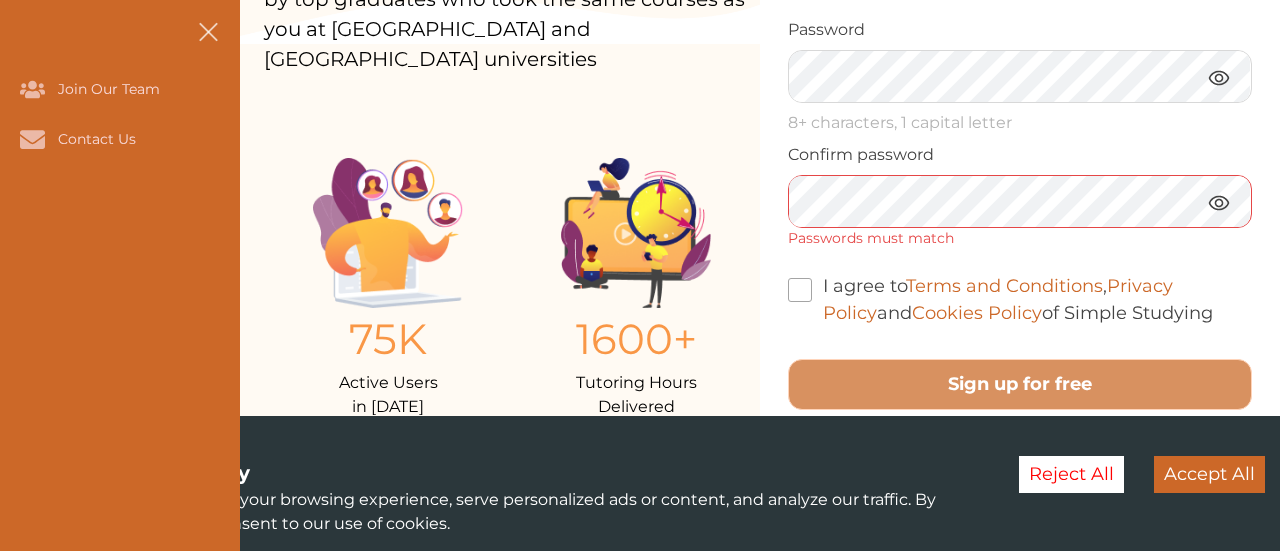 click at bounding box center [800, 290] 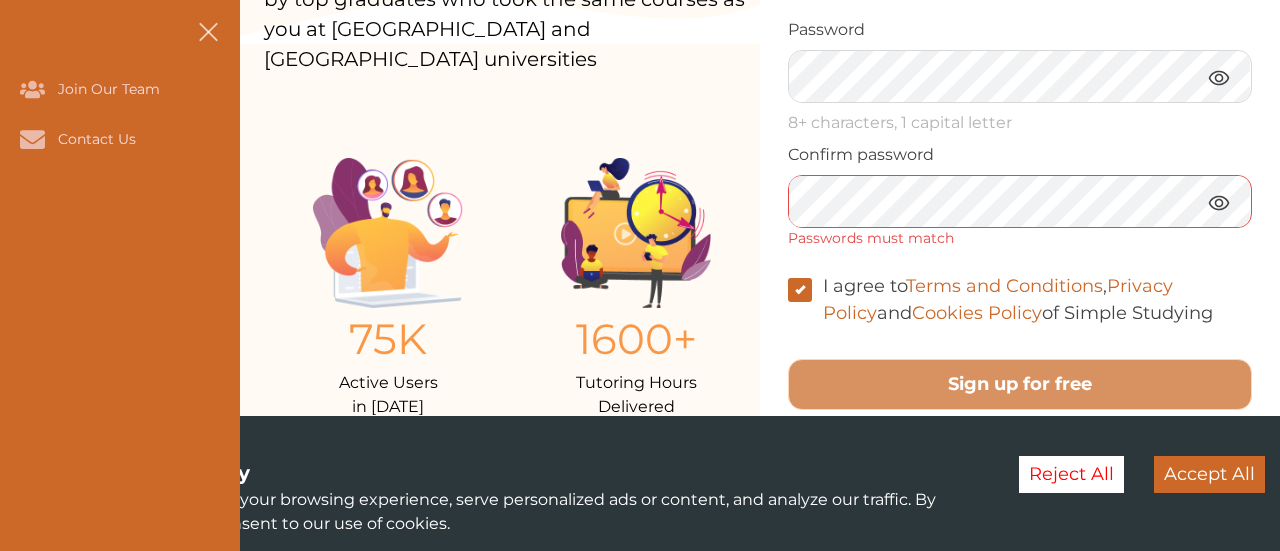 click at bounding box center (1219, 202) 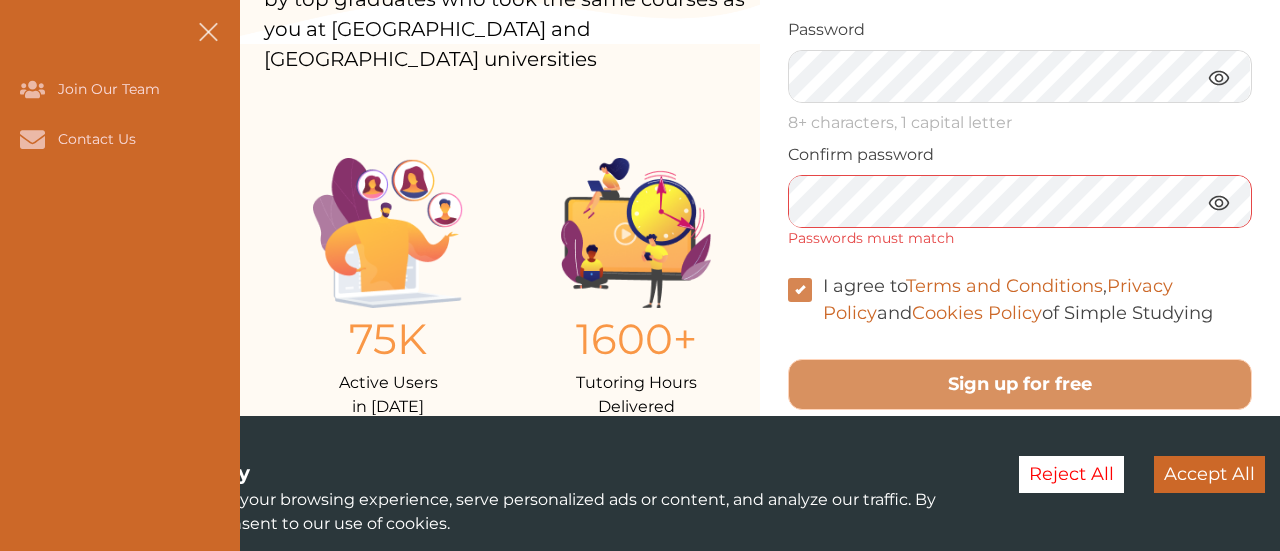 click at bounding box center [800, 290] 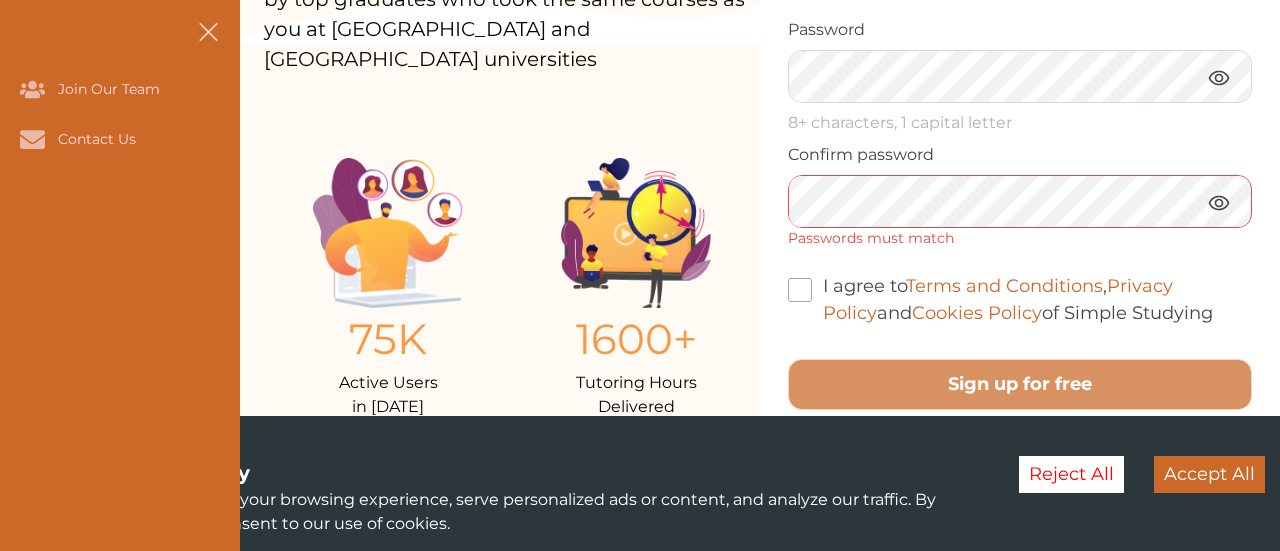 click at bounding box center [800, 290] 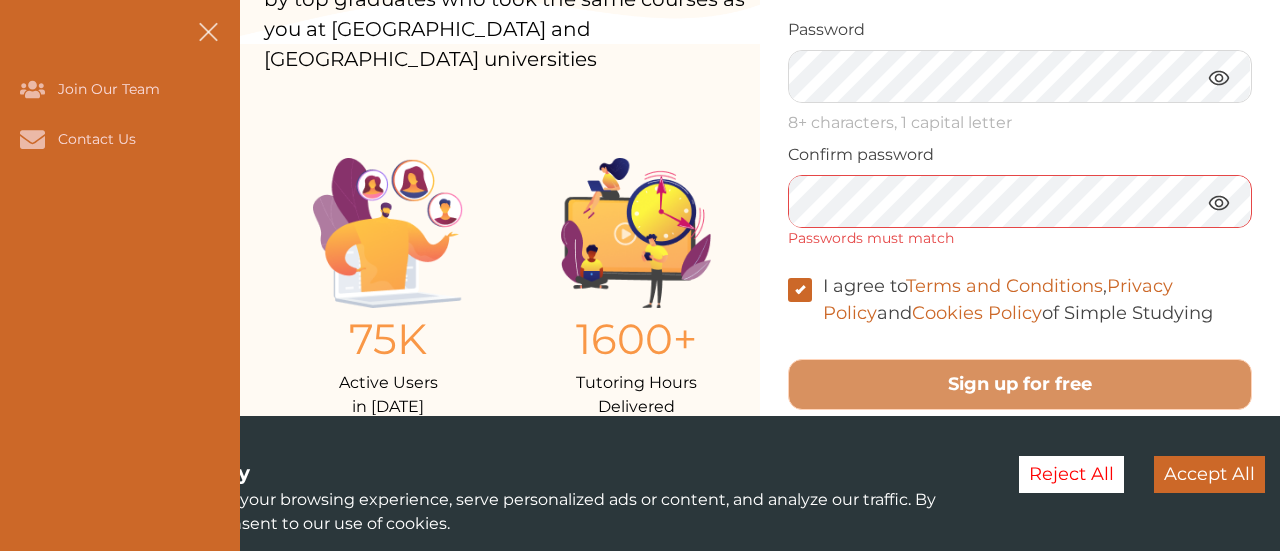click at bounding box center (1219, 202) 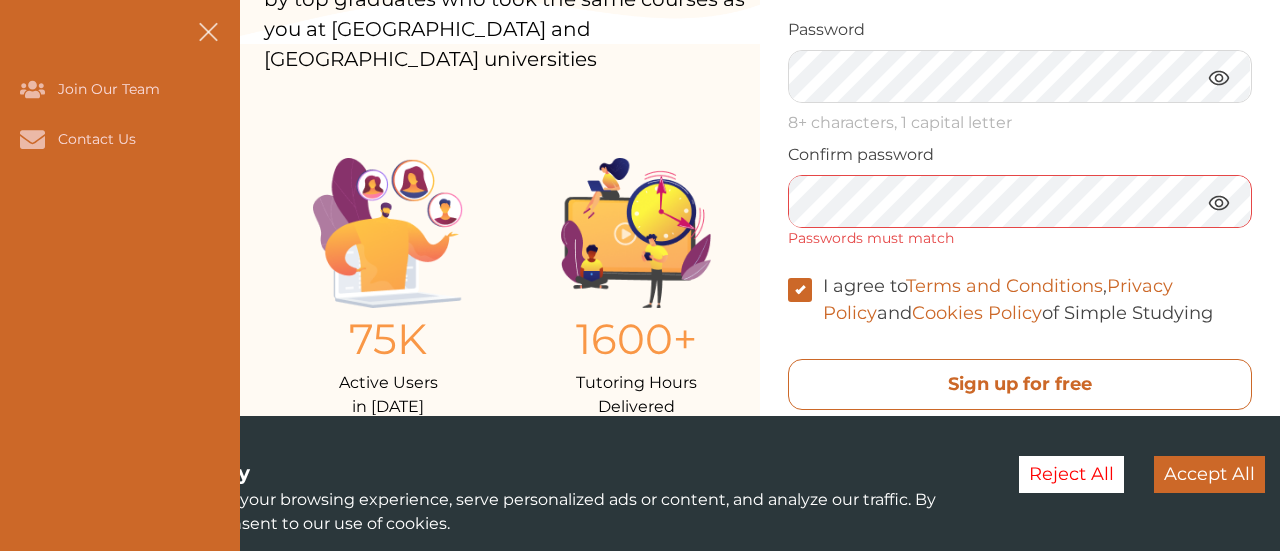 click on "Sign up for free" at bounding box center (1020, 384) 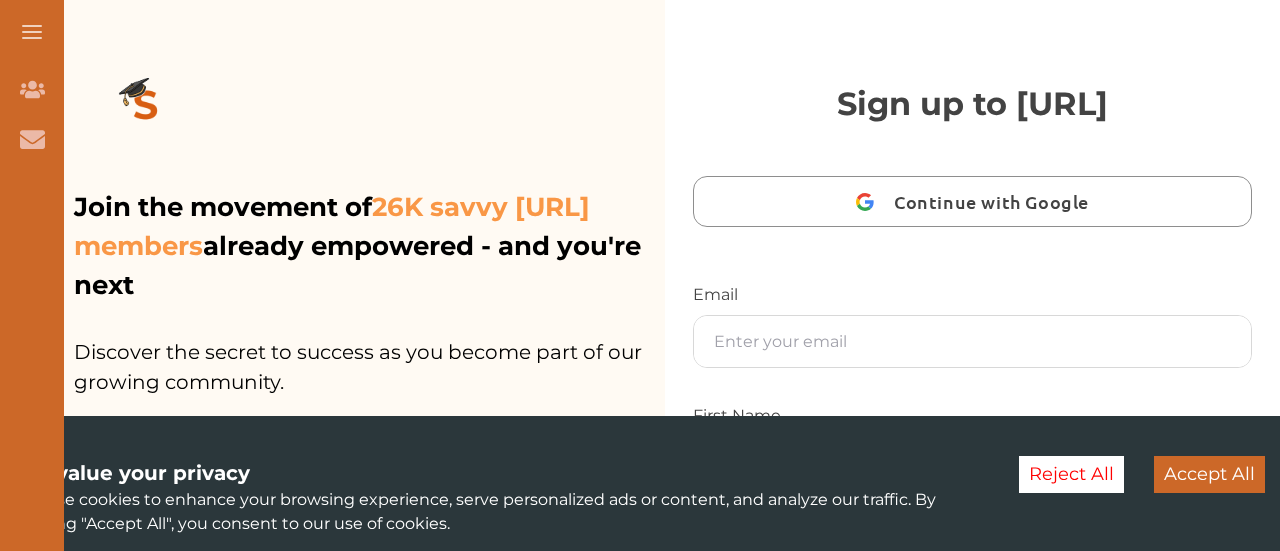 scroll, scrollTop: 0, scrollLeft: 0, axis: both 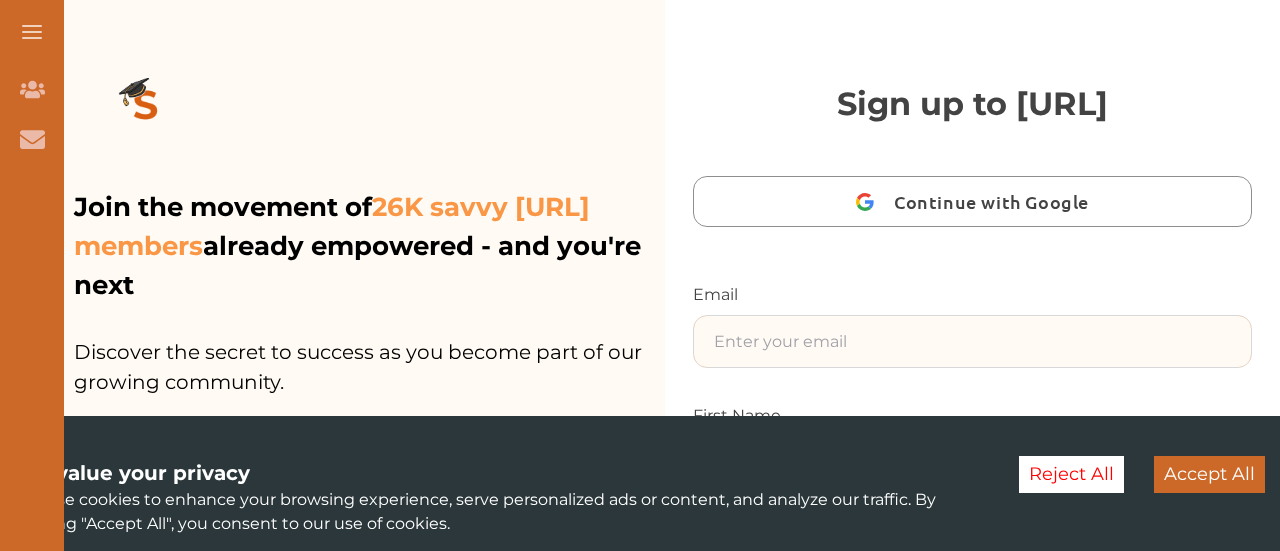 type on "[EMAIL_ADDRESS][DOMAIN_NAME]" 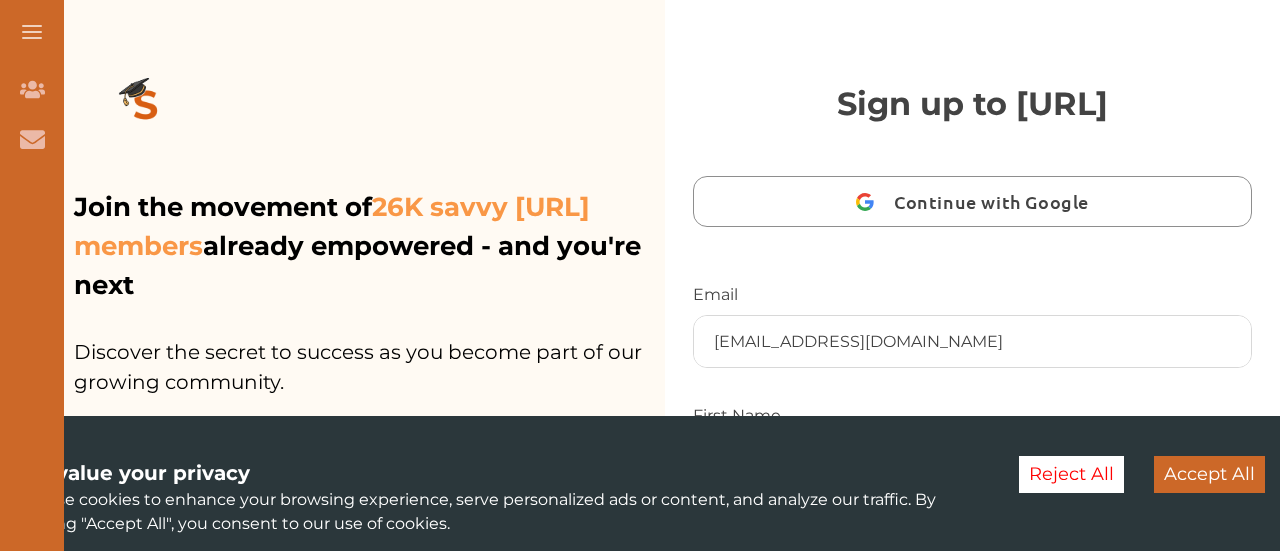 click on "Accept All" at bounding box center [1209, 474] 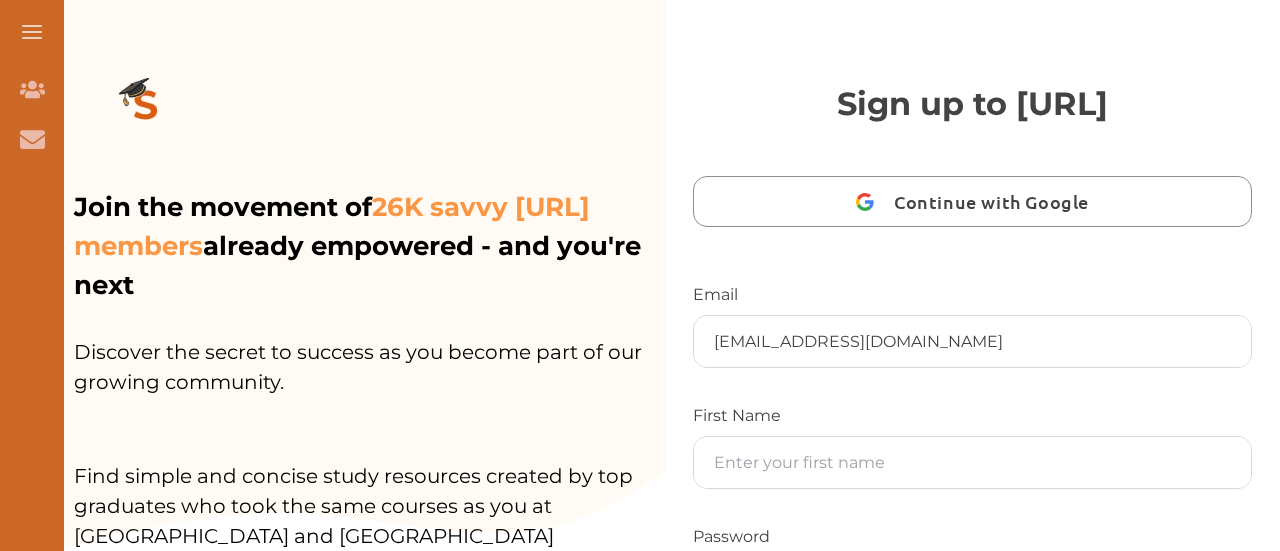 scroll, scrollTop: 0, scrollLeft: 0, axis: both 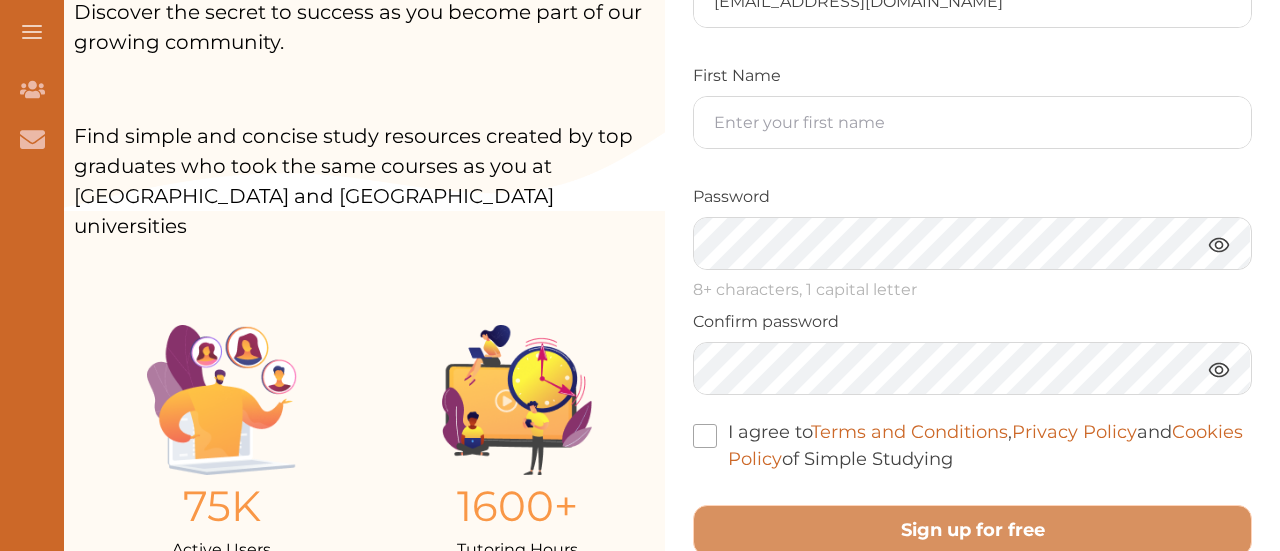 click at bounding box center [705, 436] 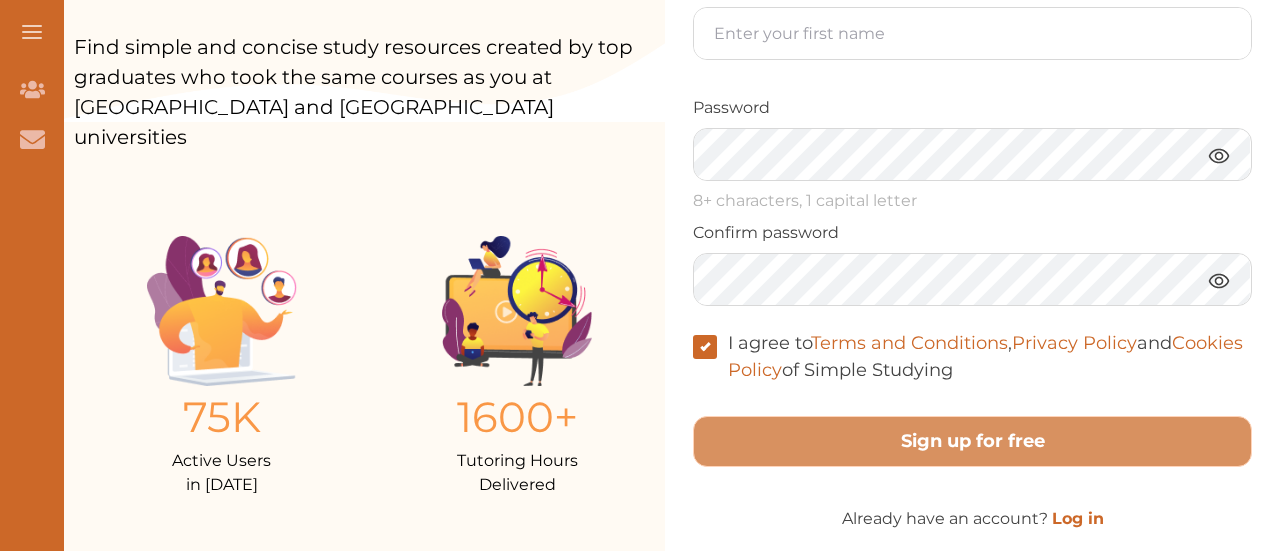 scroll, scrollTop: 486, scrollLeft: 0, axis: vertical 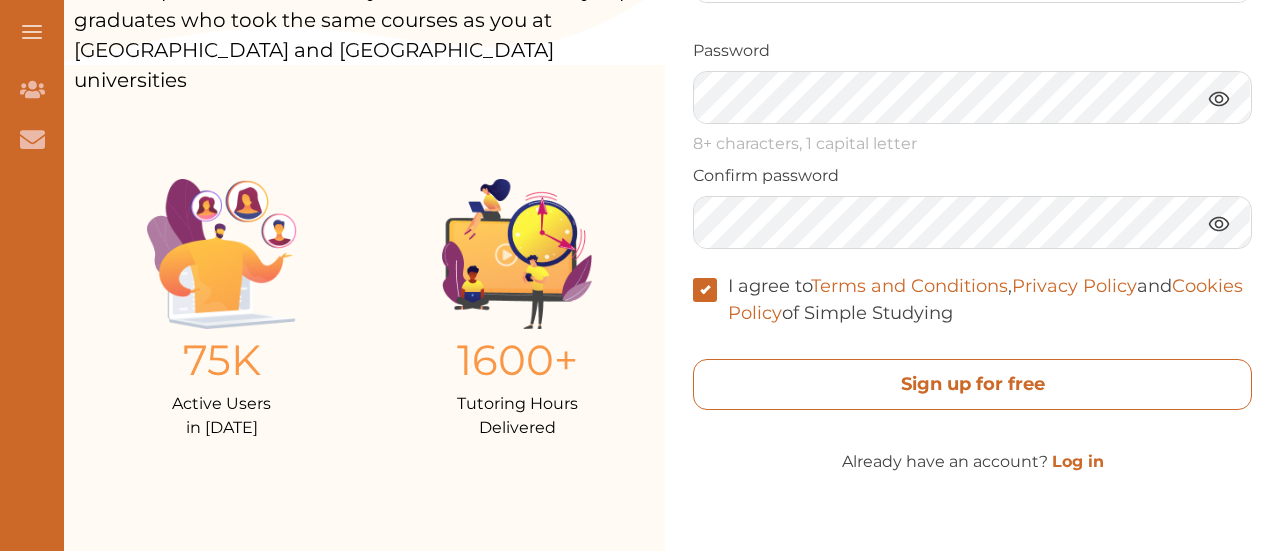click on "Sign up for free" at bounding box center [972, 384] 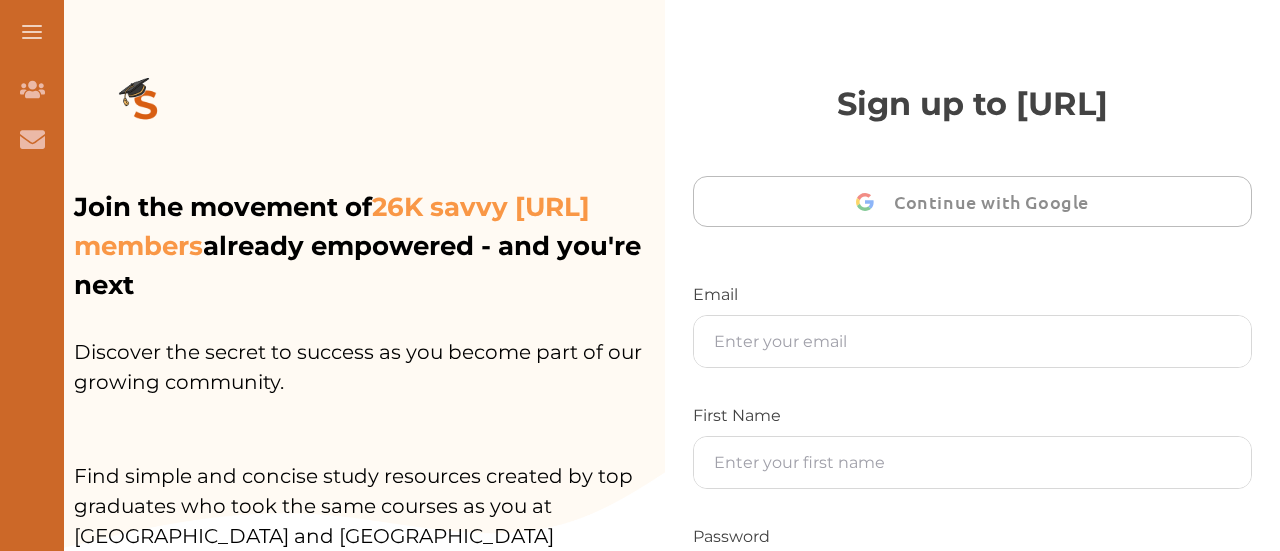 scroll, scrollTop: 0, scrollLeft: 0, axis: both 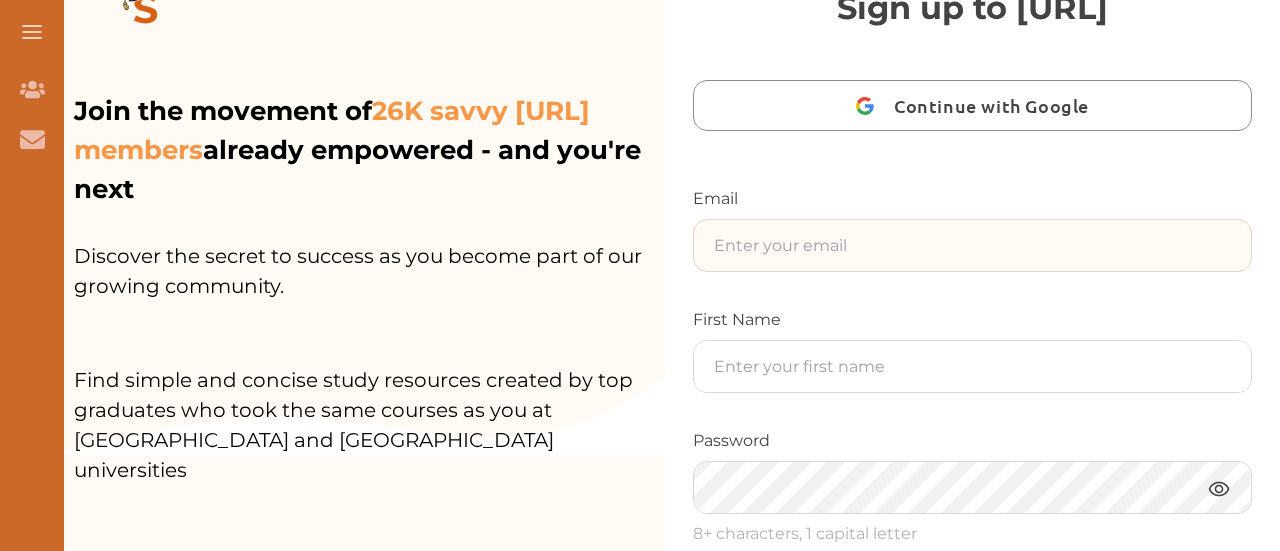 type on "[EMAIL_ADDRESS][DOMAIN_NAME]" 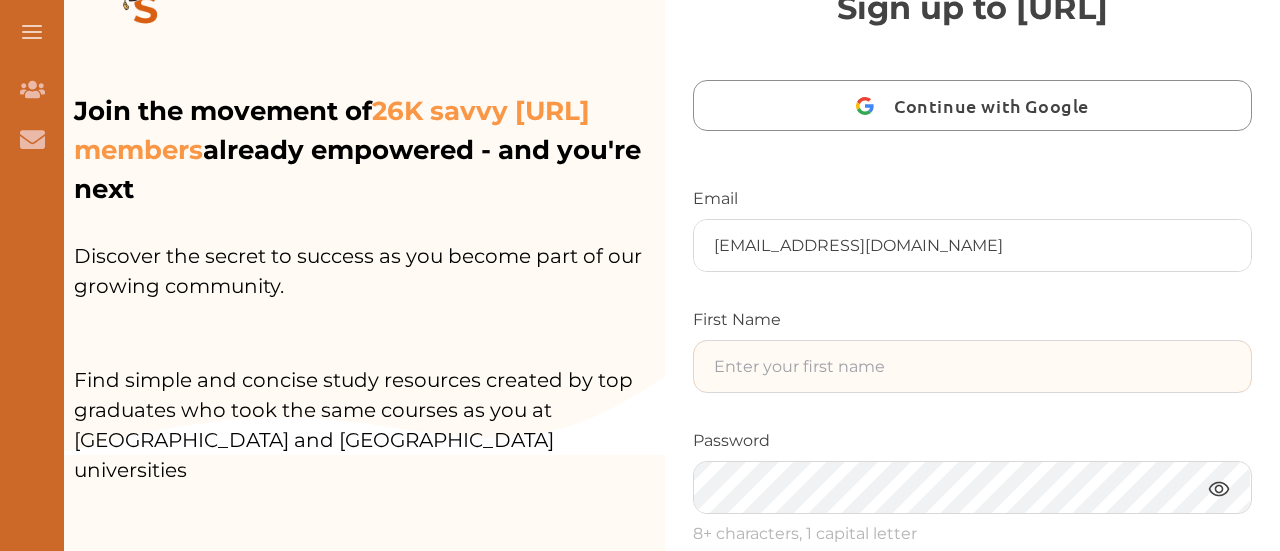 click at bounding box center [972, 366] 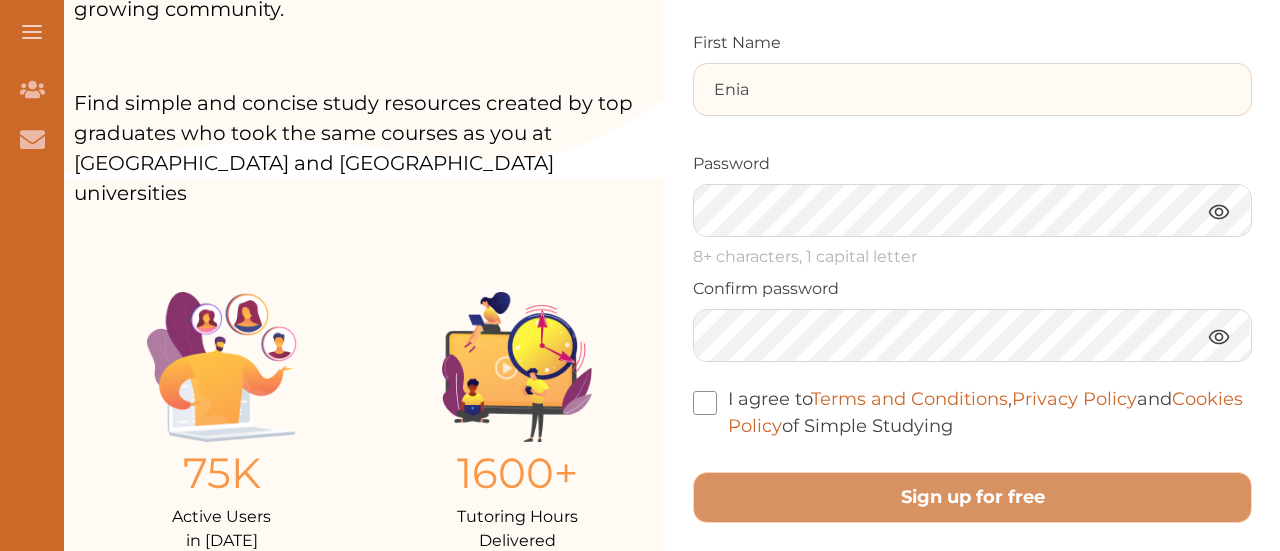 scroll, scrollTop: 486, scrollLeft: 0, axis: vertical 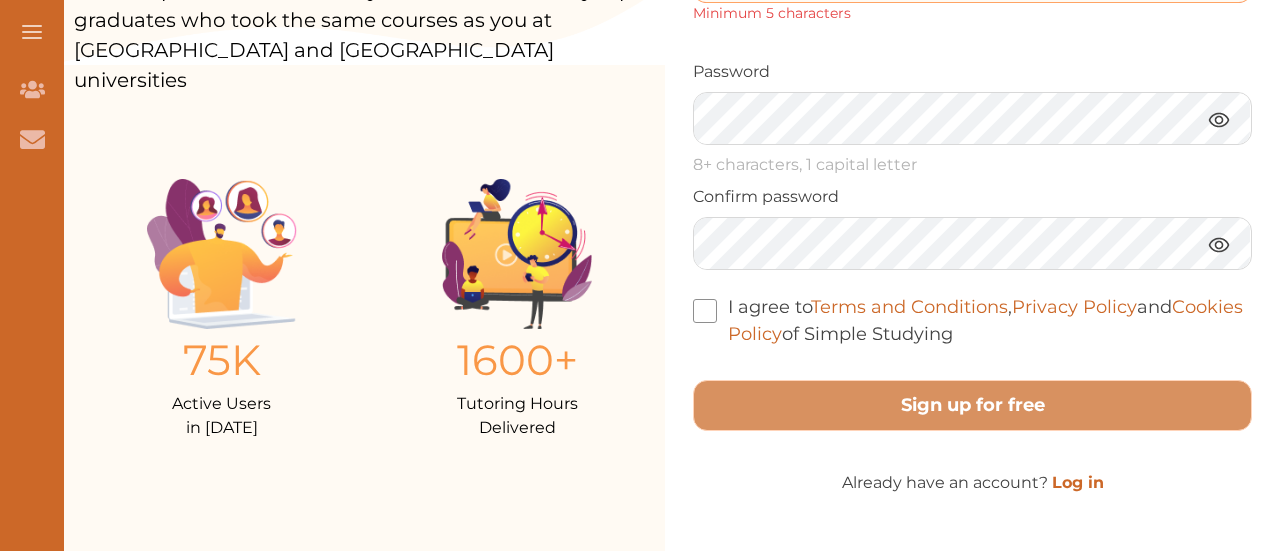 type on "[EMAIL_ADDRESS][DOMAIN_NAME]" 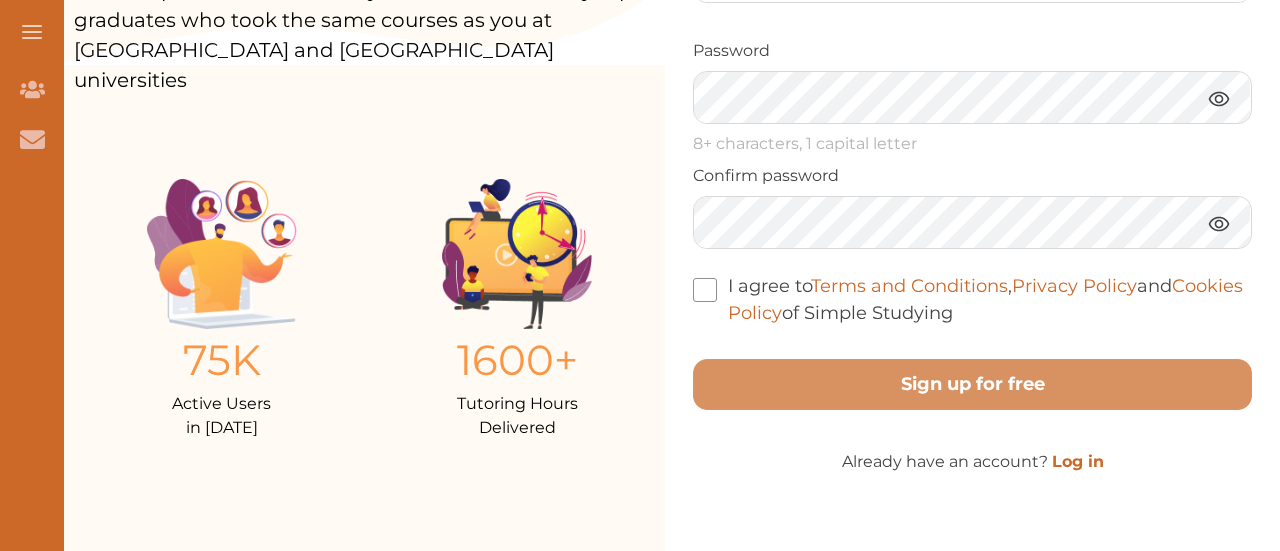 click at bounding box center (1219, 223) 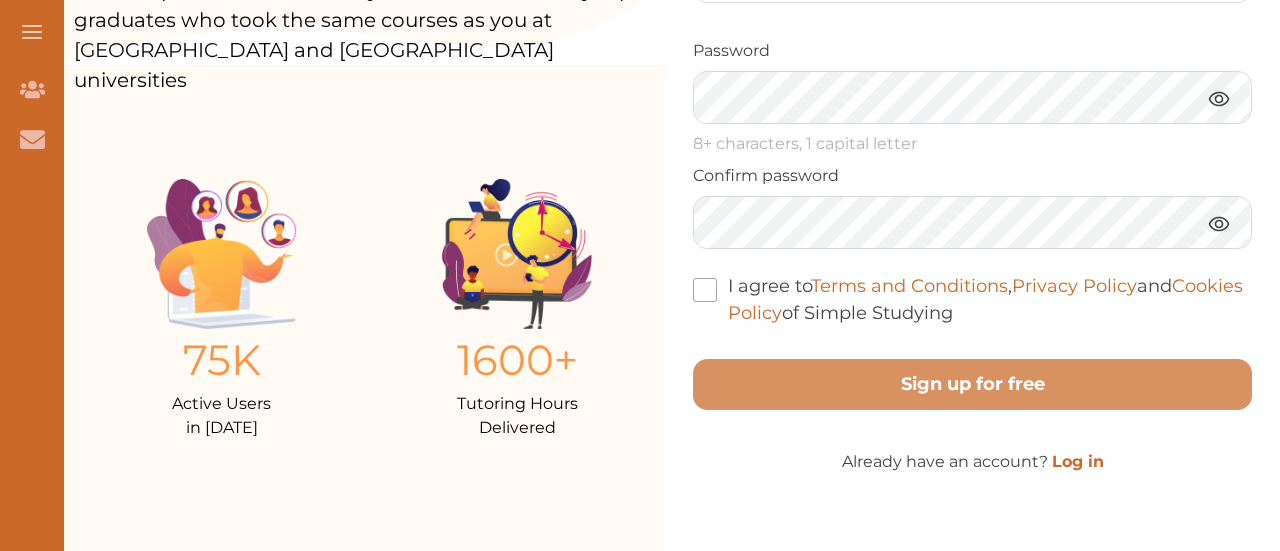 click on "I agree to  Terms and Conditions ,  Privacy Policy  and  Cookies Policy  of Simple Studying" at bounding box center (972, 300) 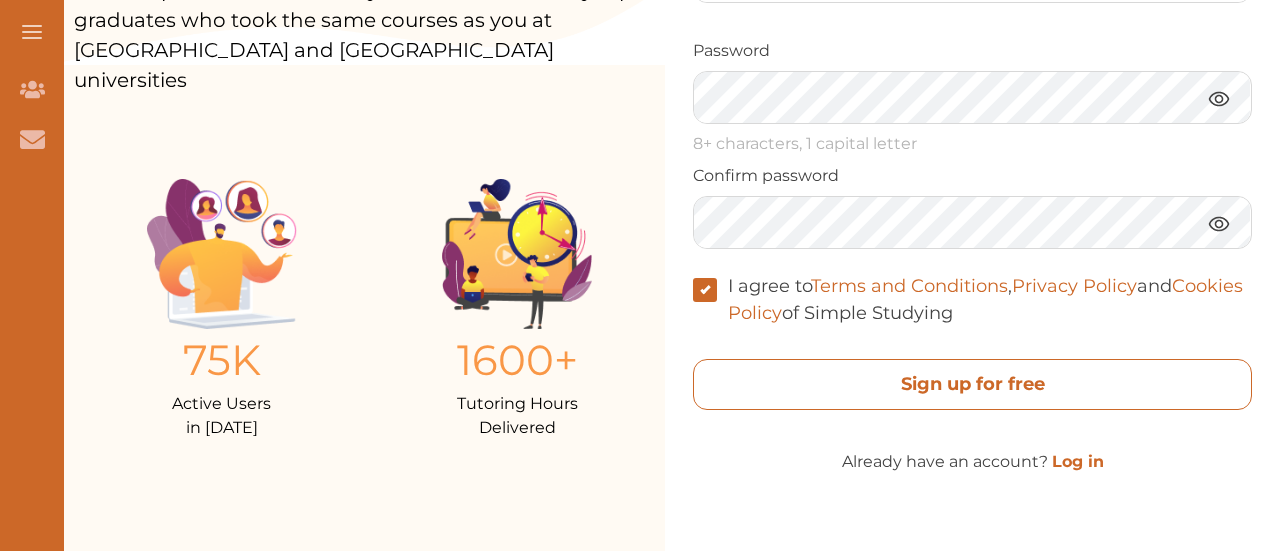 click on "Sign up for free" at bounding box center (972, 384) 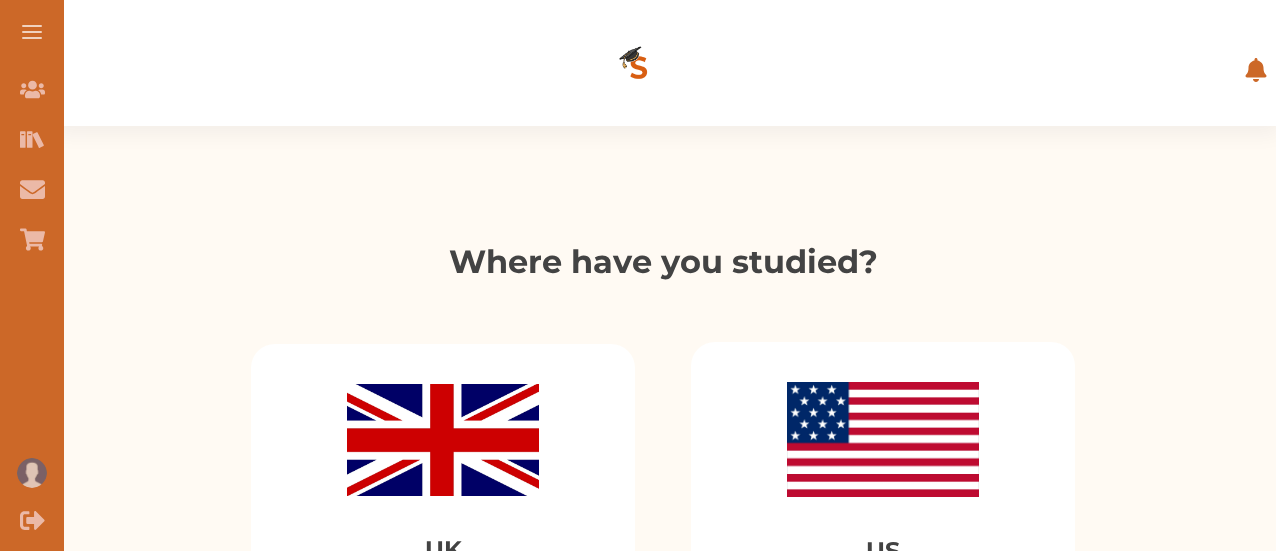scroll, scrollTop: 0, scrollLeft: 0, axis: both 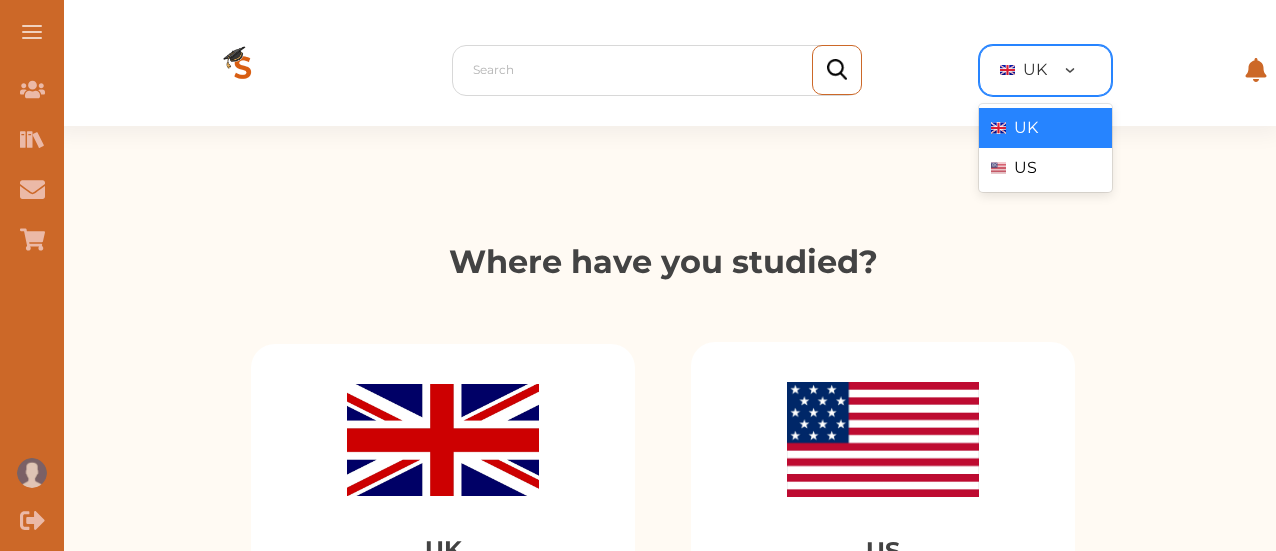 click at bounding box center (1070, 70) 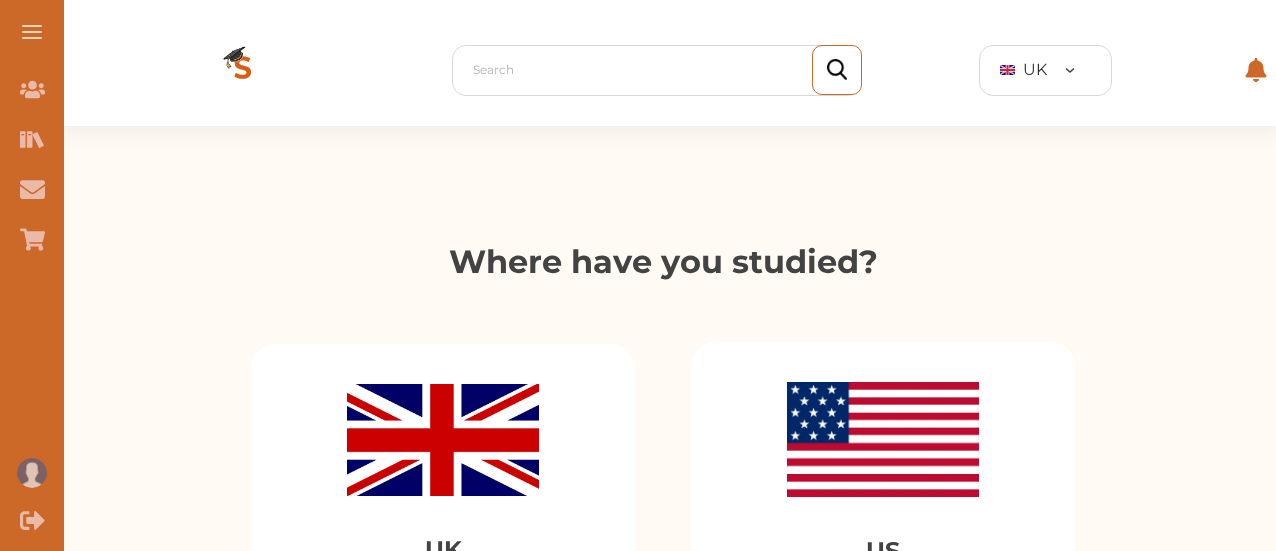 click on "Where have you studied? UK US Continue" at bounding box center (663, 533) 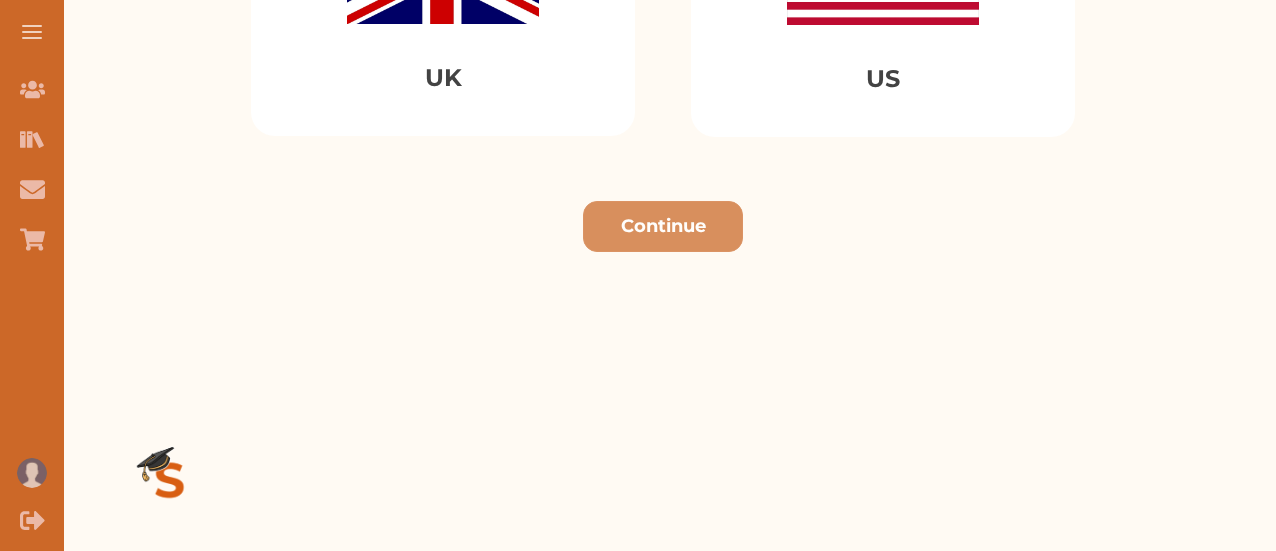 scroll, scrollTop: 457, scrollLeft: 0, axis: vertical 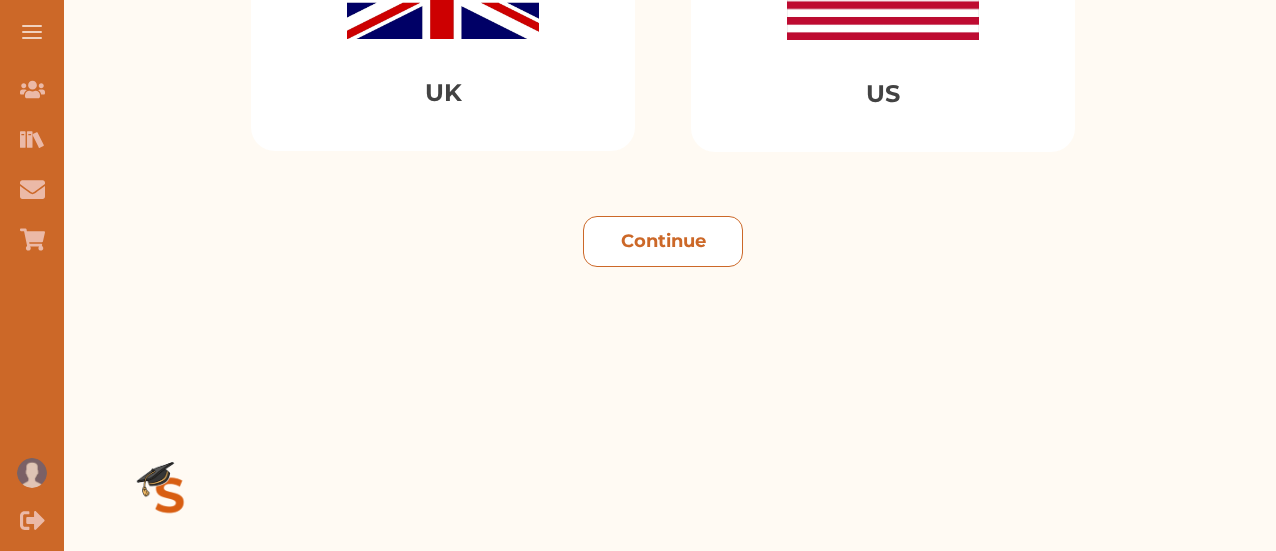 click on "Continue" at bounding box center (663, 241) 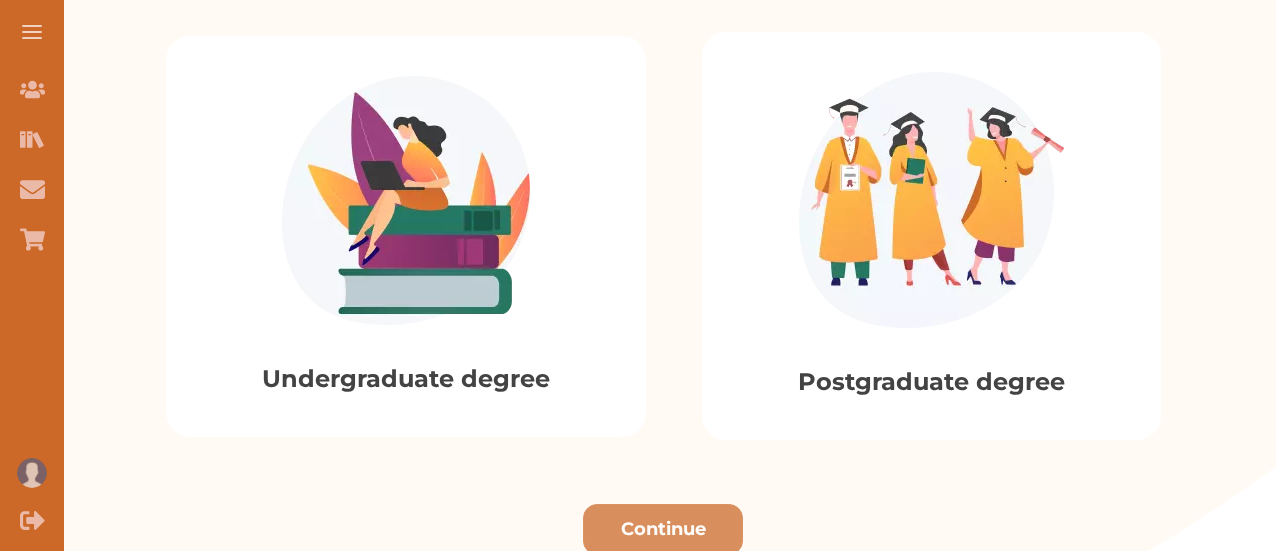 scroll, scrollTop: 507, scrollLeft: 0, axis: vertical 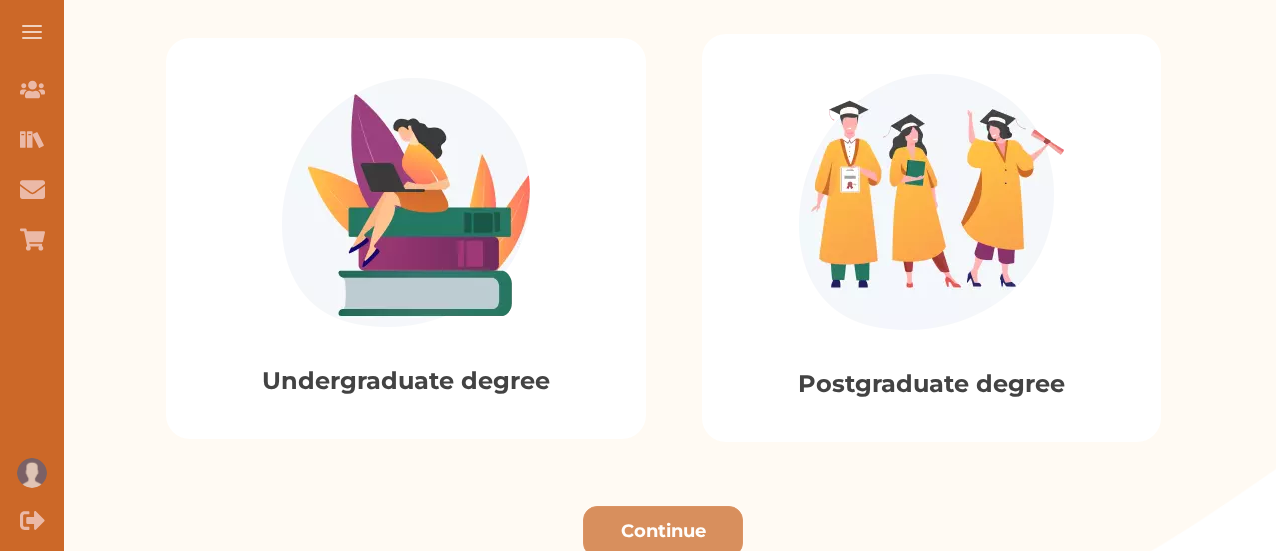 click on "Undergraduate degree" at bounding box center (406, 381) 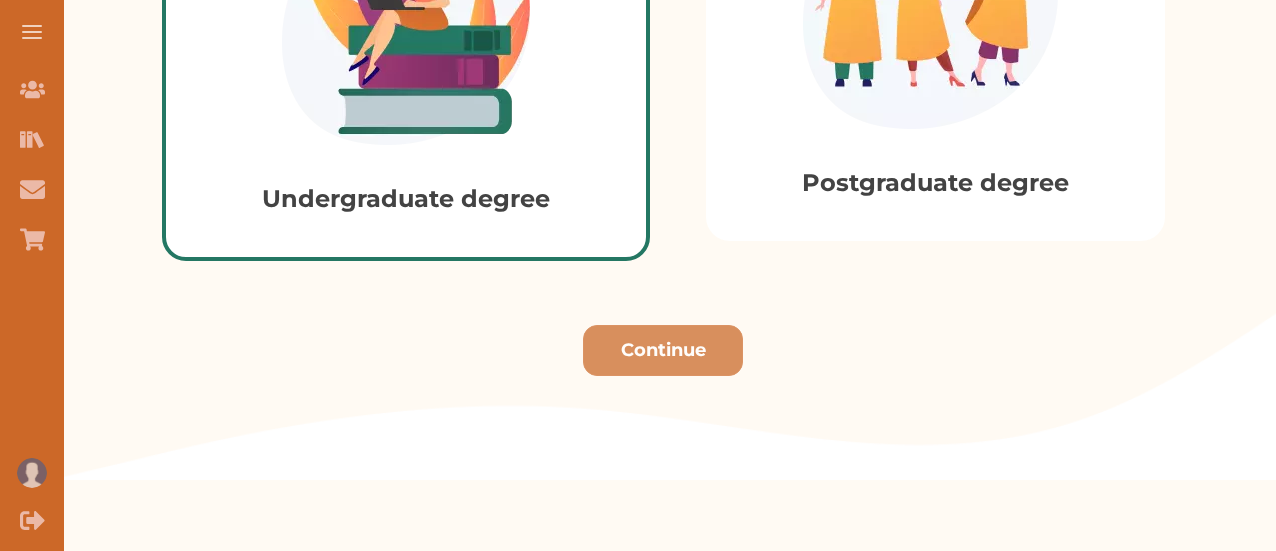 scroll, scrollTop: 732, scrollLeft: 0, axis: vertical 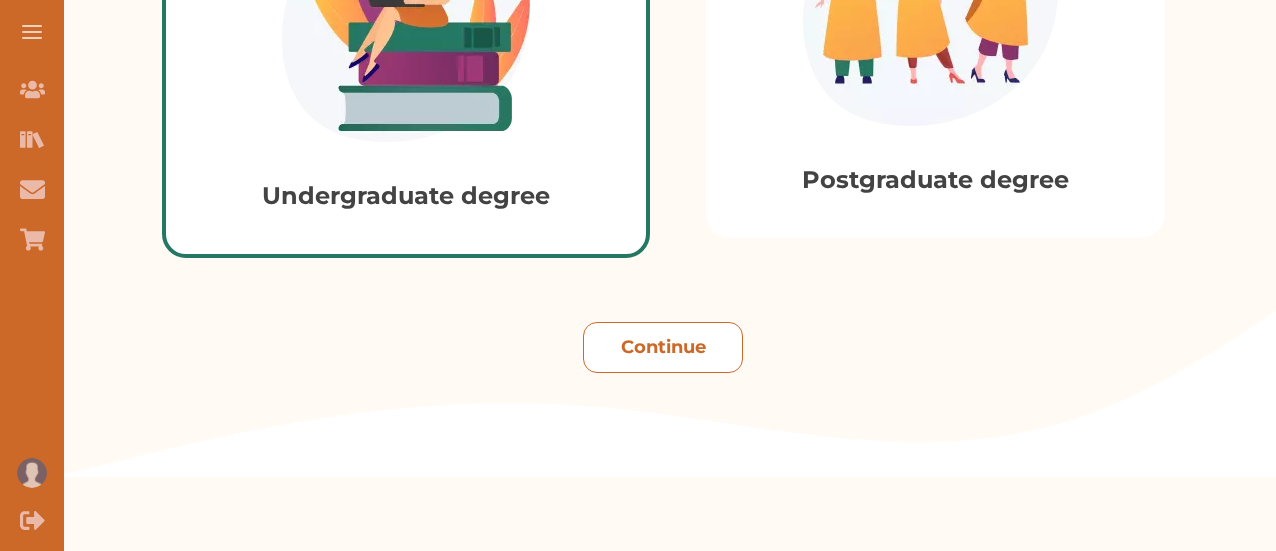 click on "Continue" at bounding box center [663, 347] 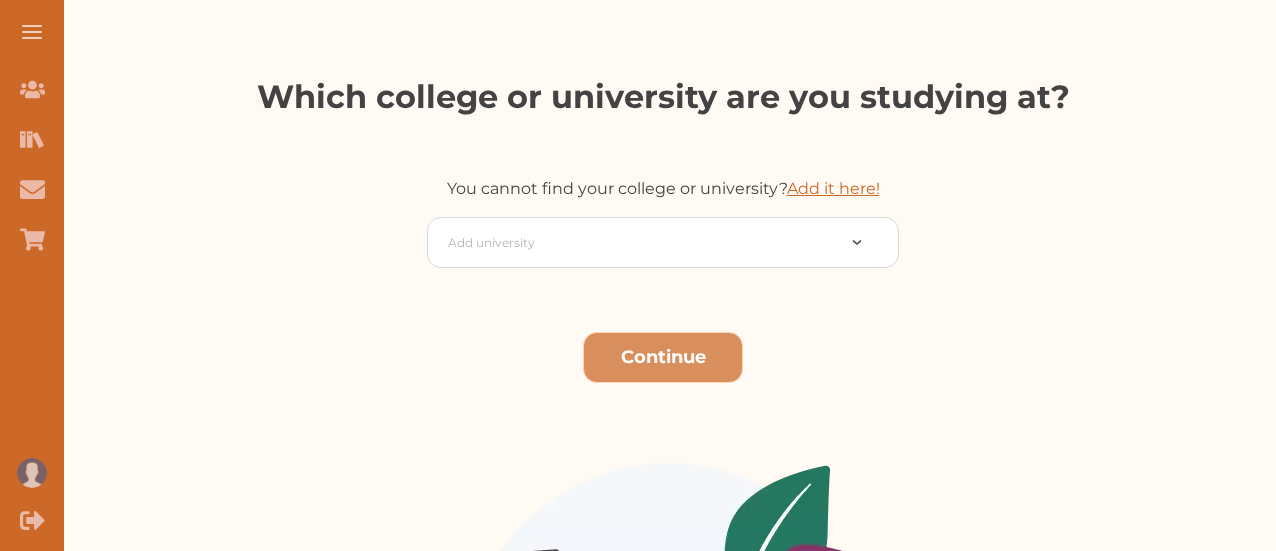 scroll, scrollTop: 364, scrollLeft: 0, axis: vertical 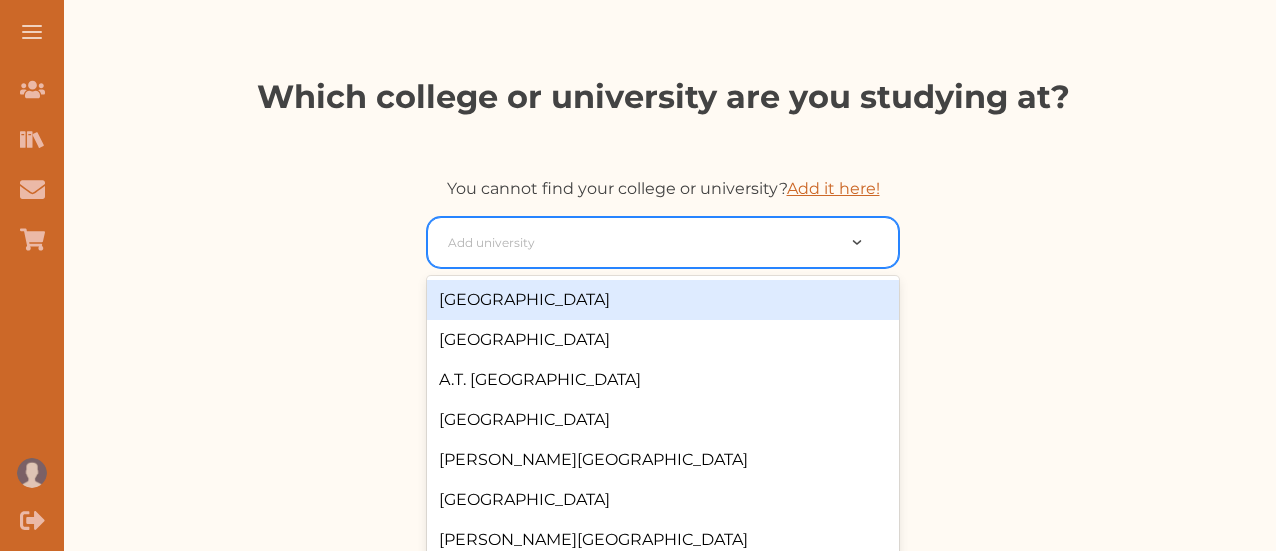 click at bounding box center (871, 242) 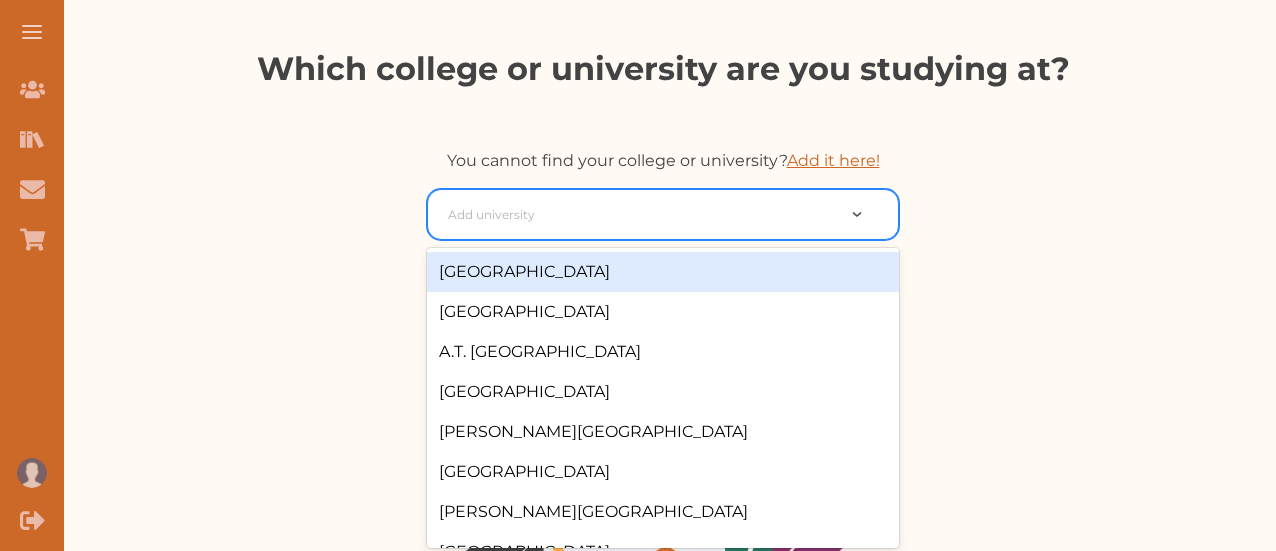 scroll, scrollTop: 396, scrollLeft: 0, axis: vertical 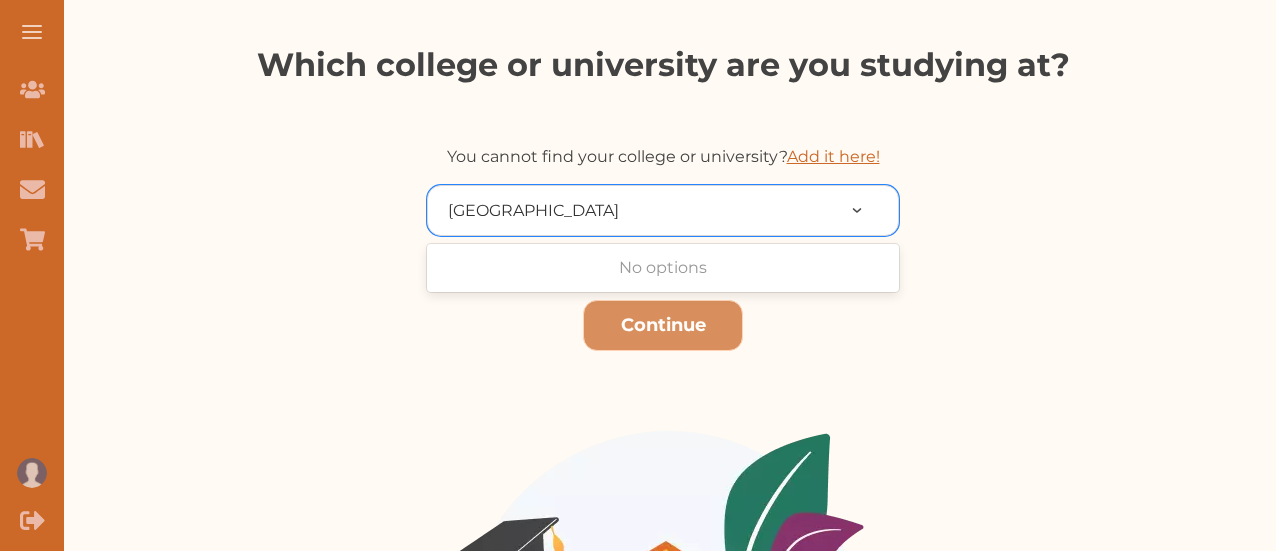 type on "university of canterbury" 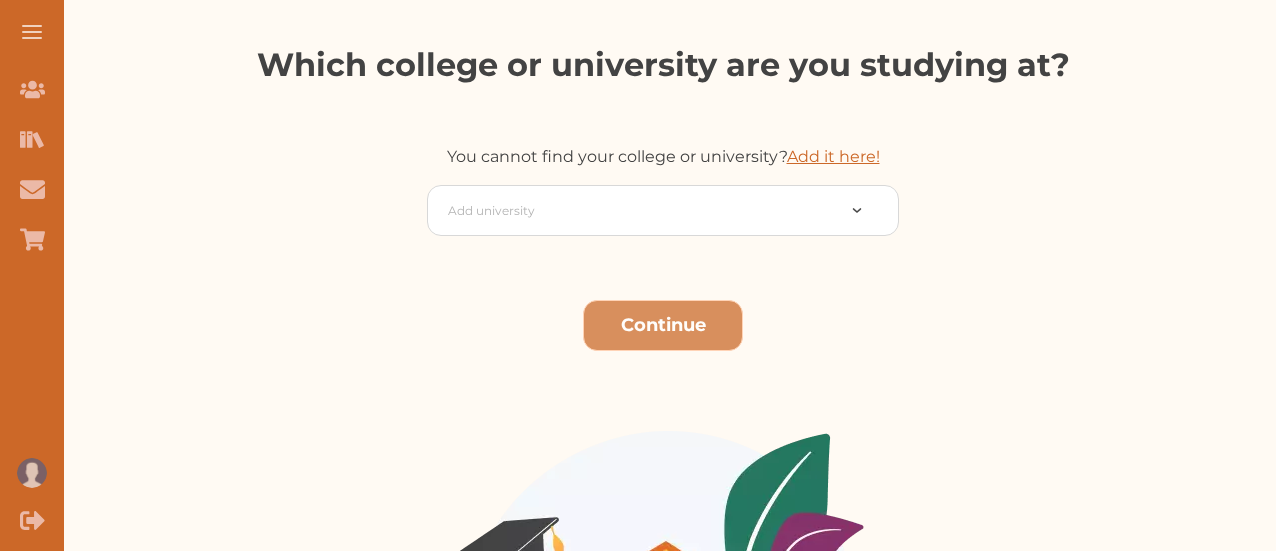 click on "Continue" at bounding box center (663, 325) 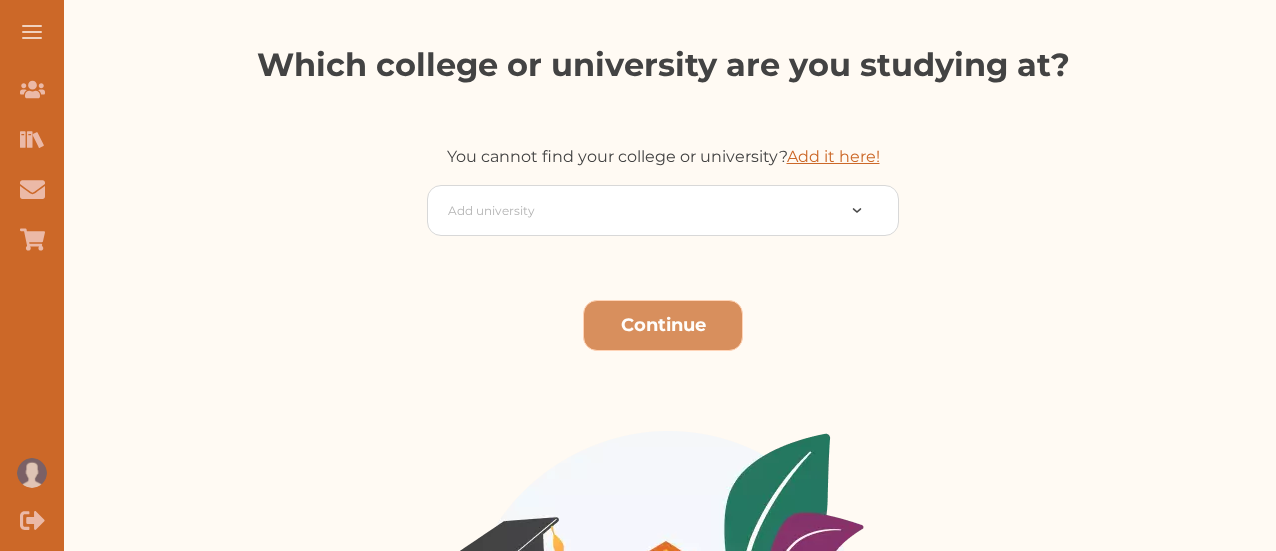 click on "Continue" at bounding box center [663, 325] 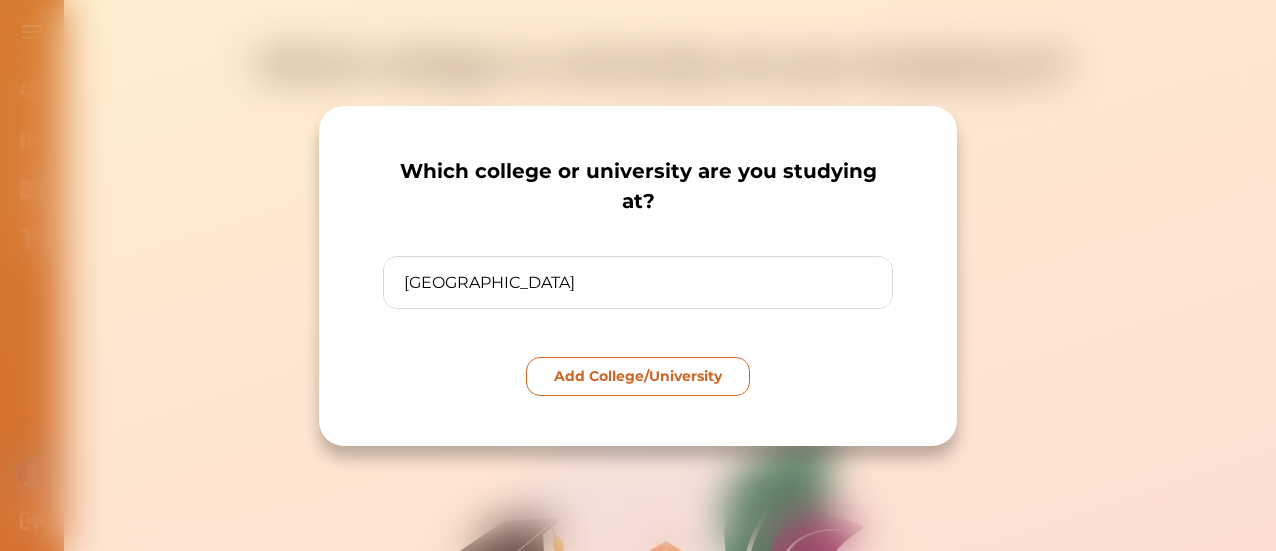 type on "university of canterbury" 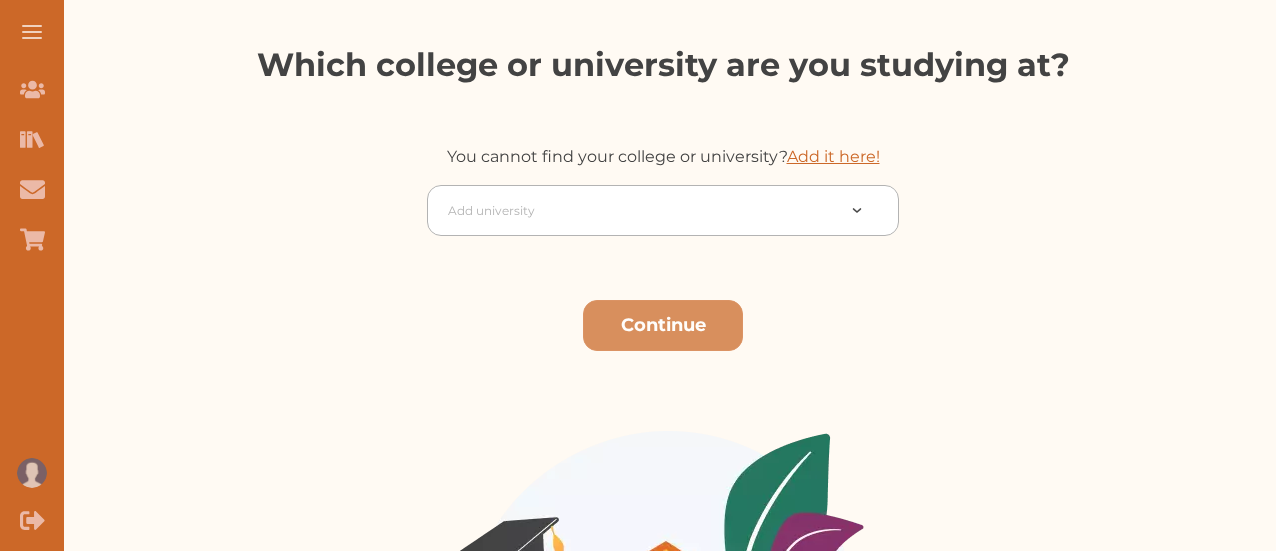 click at bounding box center [871, 210] 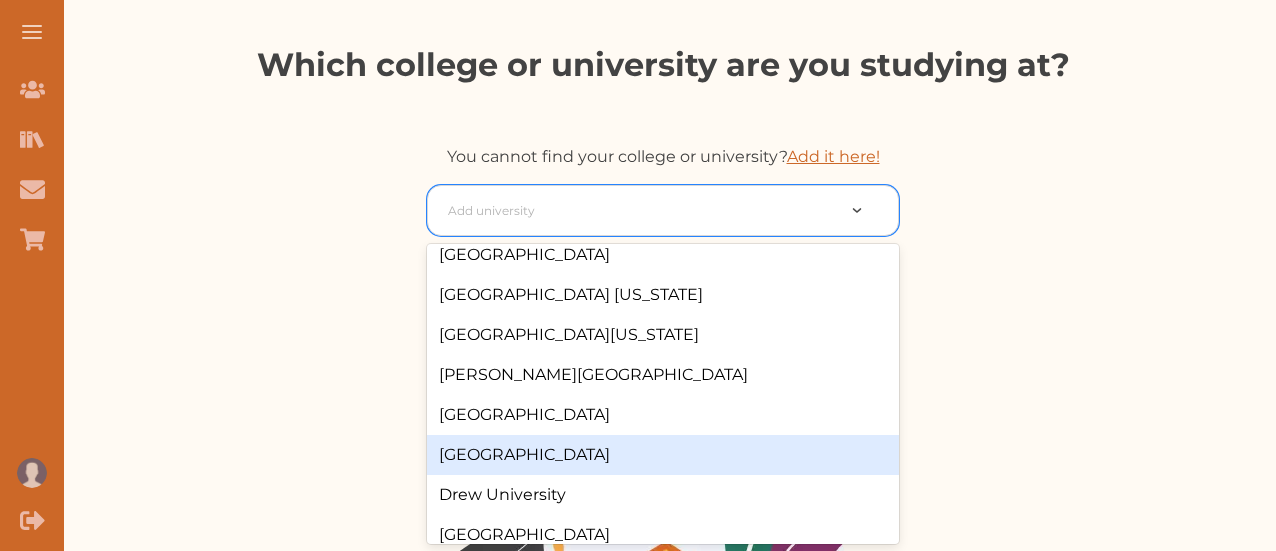 scroll, scrollTop: 15782, scrollLeft: 0, axis: vertical 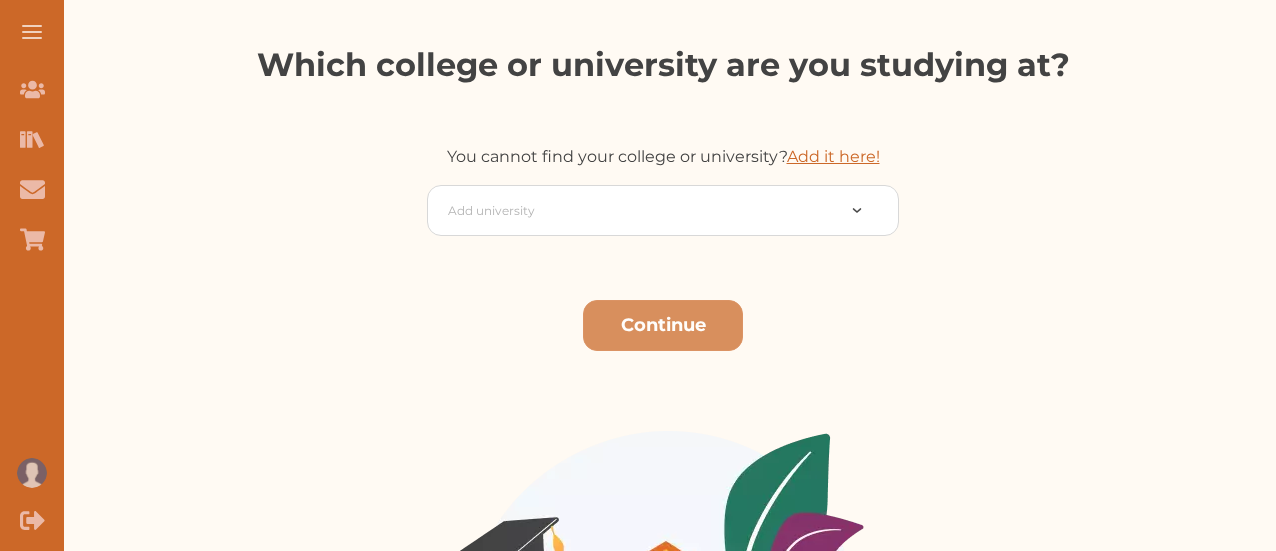 click on "Add university Continue" at bounding box center [663, 527] 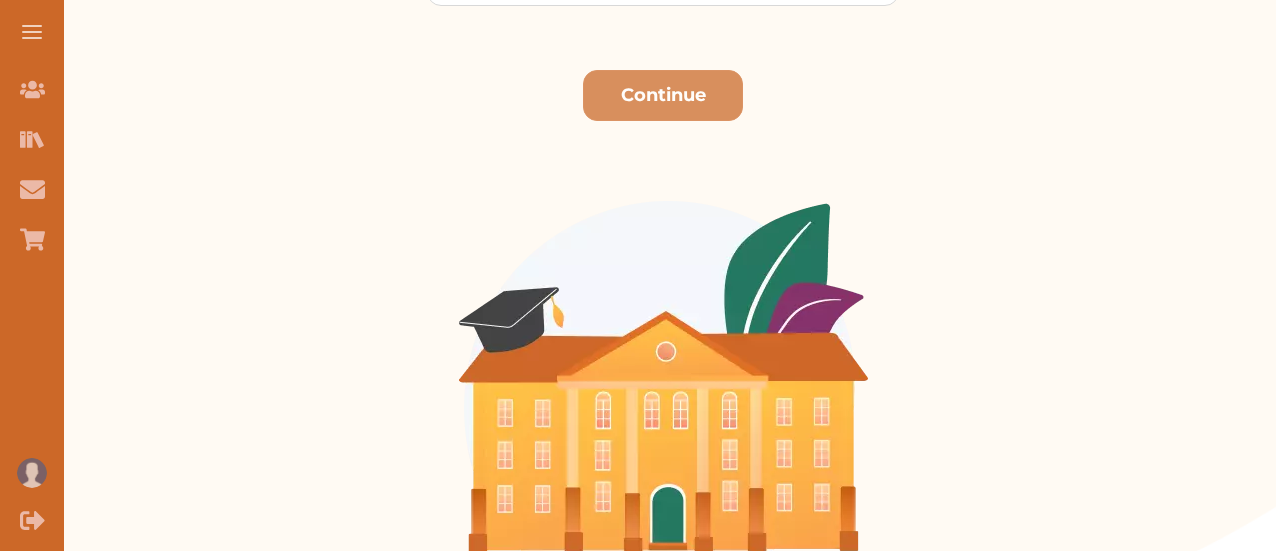 scroll, scrollTop: 630, scrollLeft: 0, axis: vertical 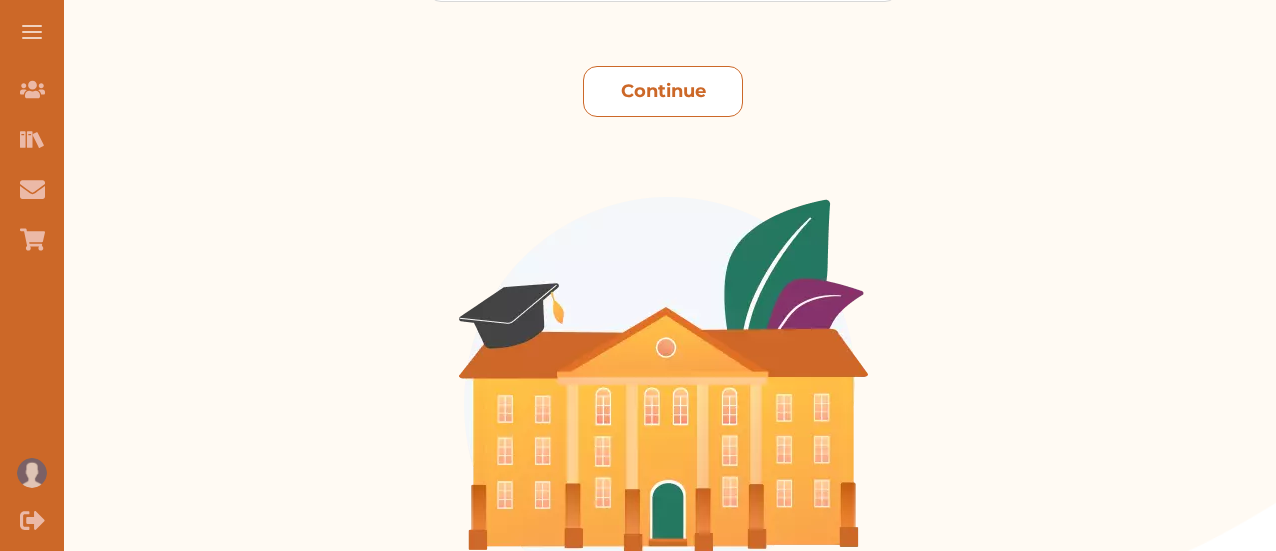 click on "Continue" at bounding box center [663, 91] 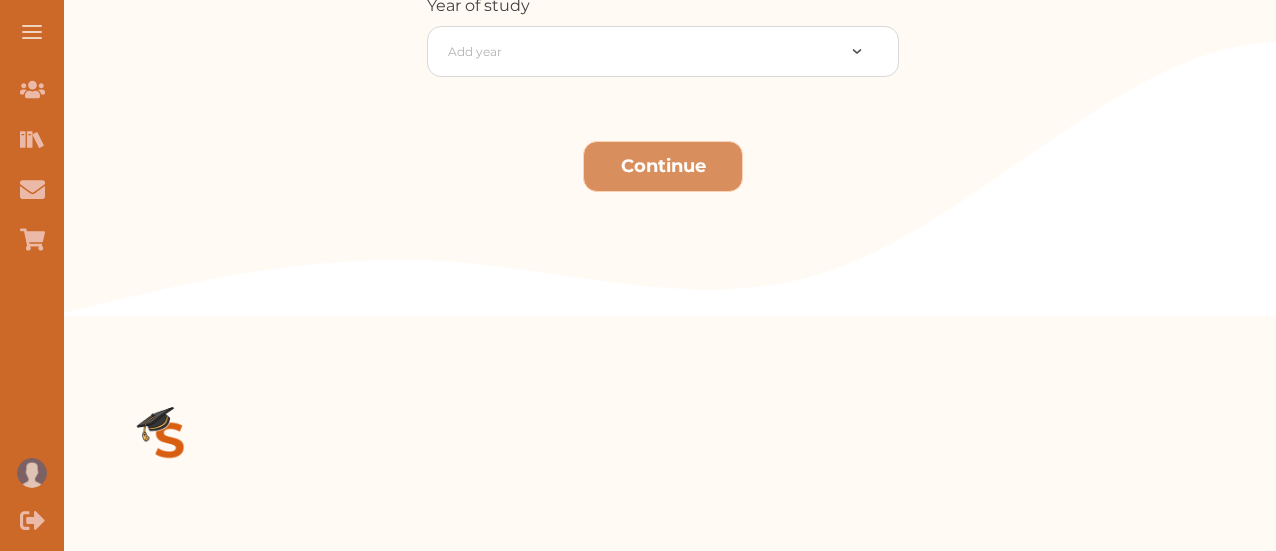 click on "Continue" at bounding box center (663, 166) 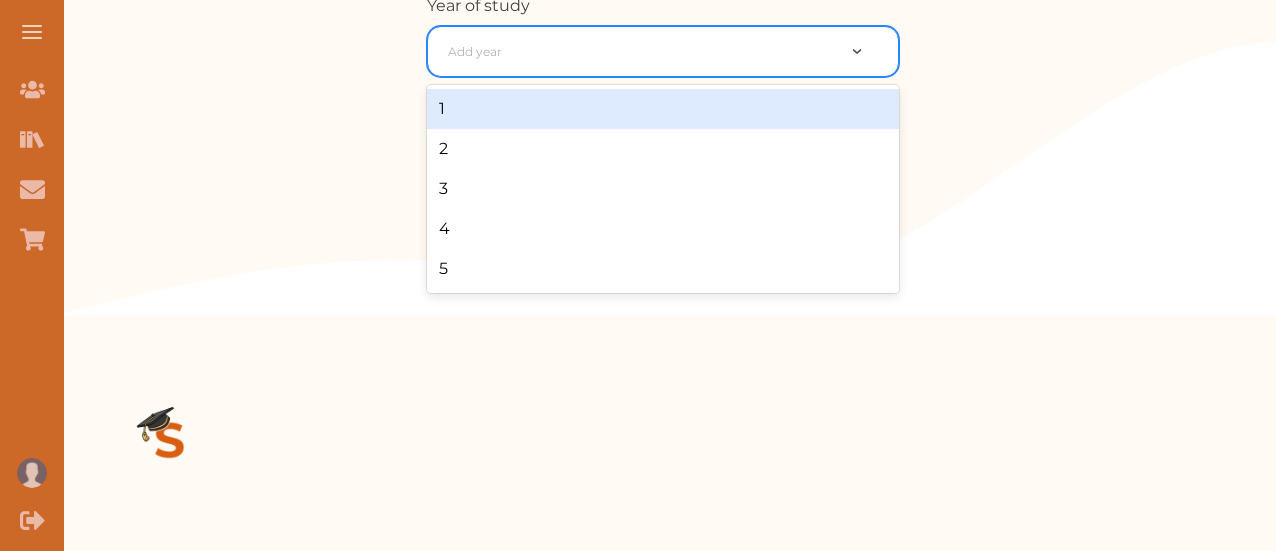 click at bounding box center (871, 51) 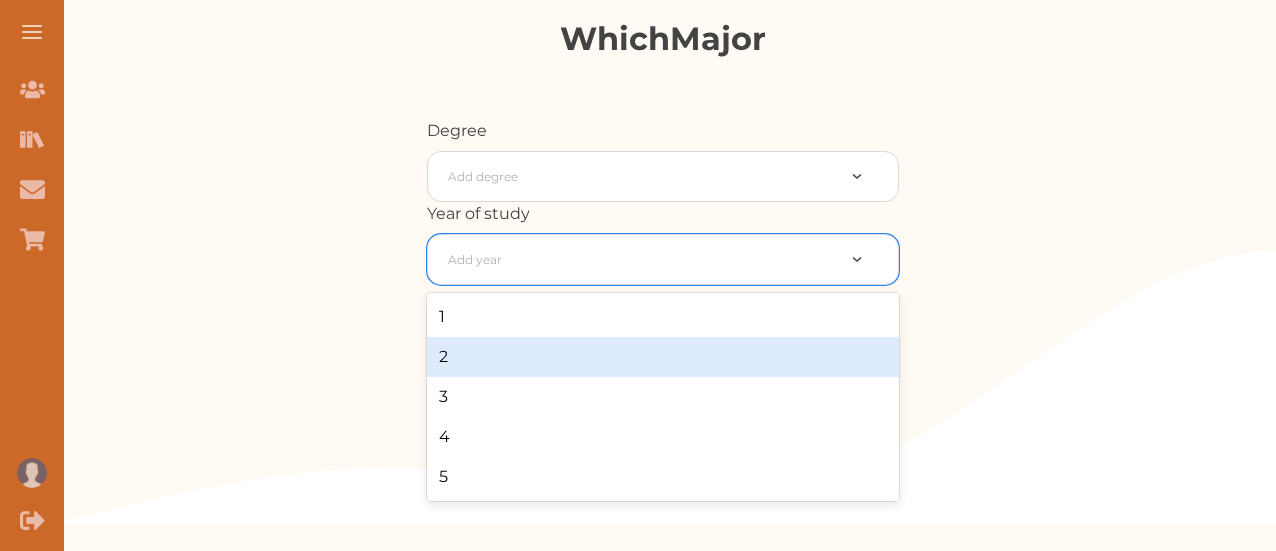 scroll, scrollTop: 426, scrollLeft: 0, axis: vertical 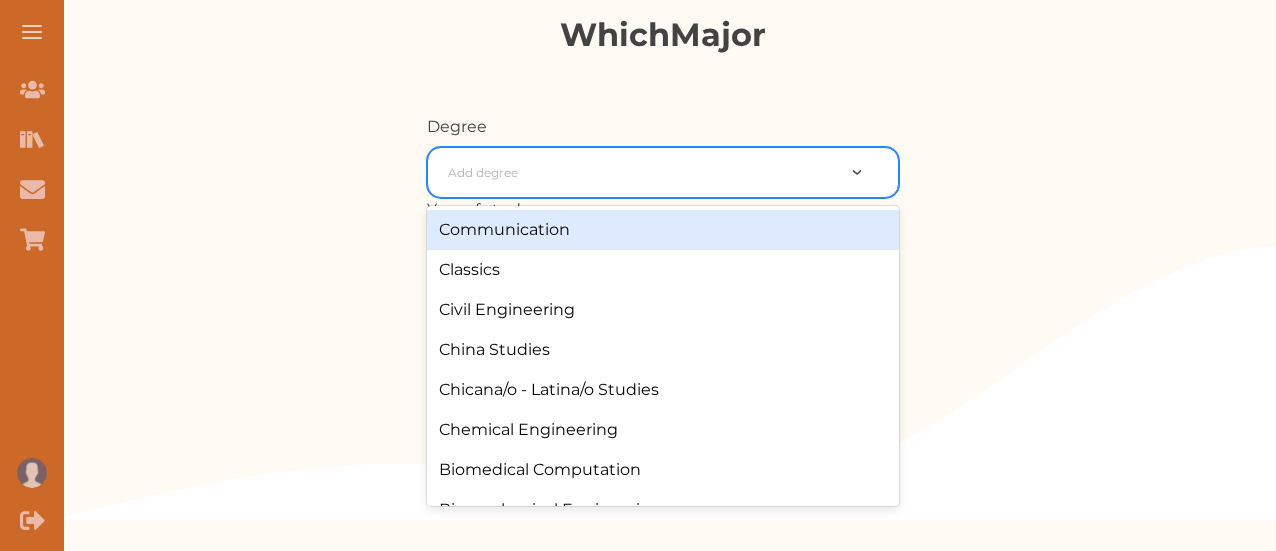click at bounding box center (857, 172) 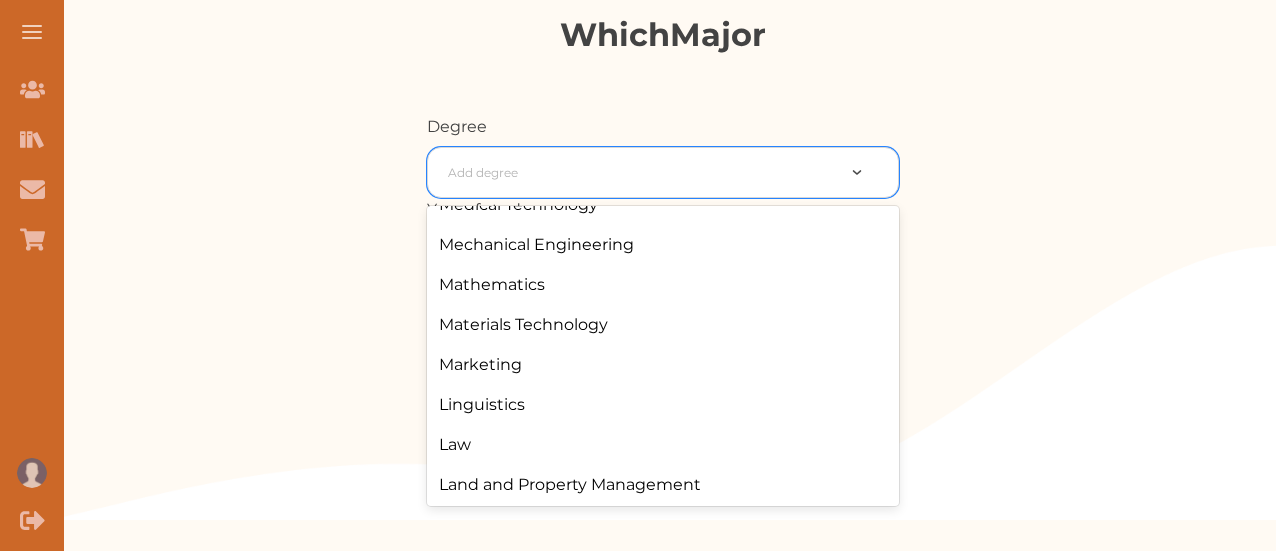 scroll, scrollTop: 1797, scrollLeft: 0, axis: vertical 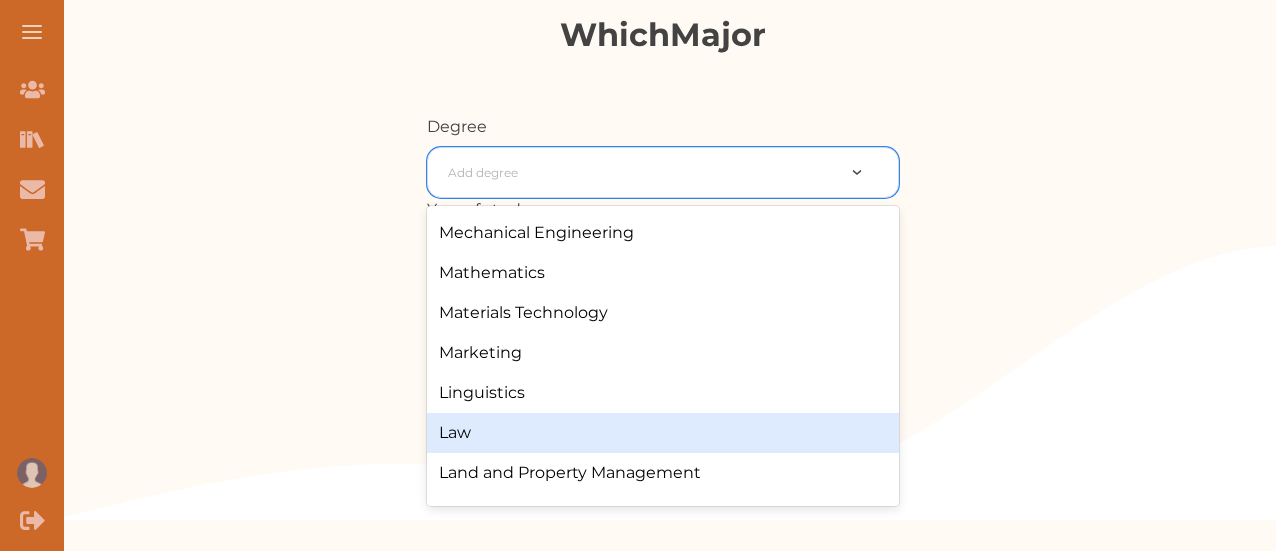 click on "Law" at bounding box center (663, 433) 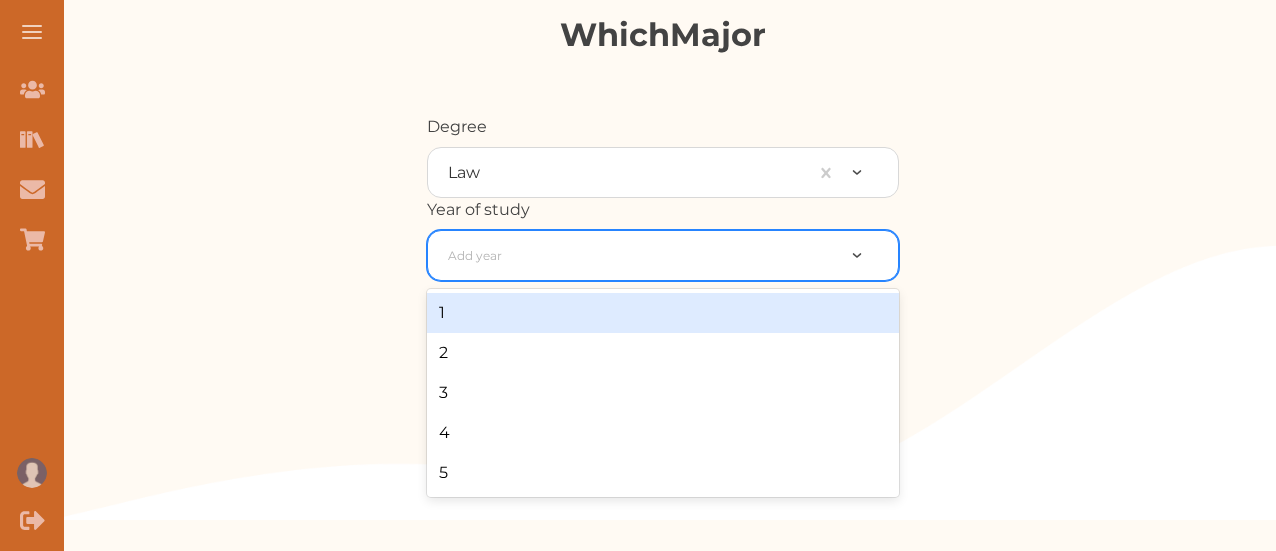 click at bounding box center [871, 255] 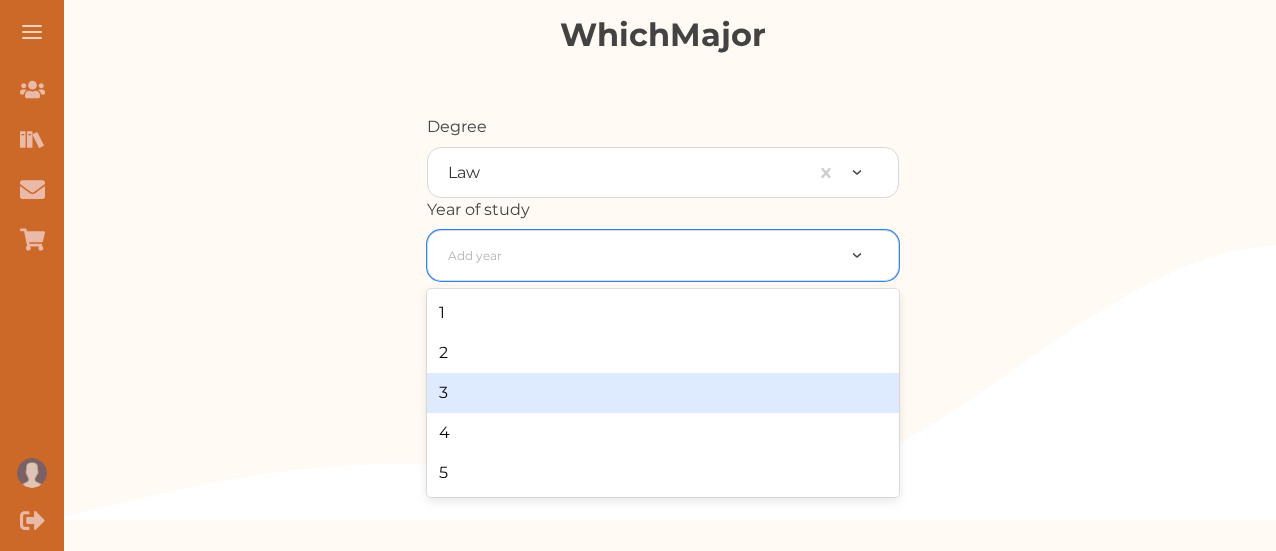 click on "3" at bounding box center [663, 393] 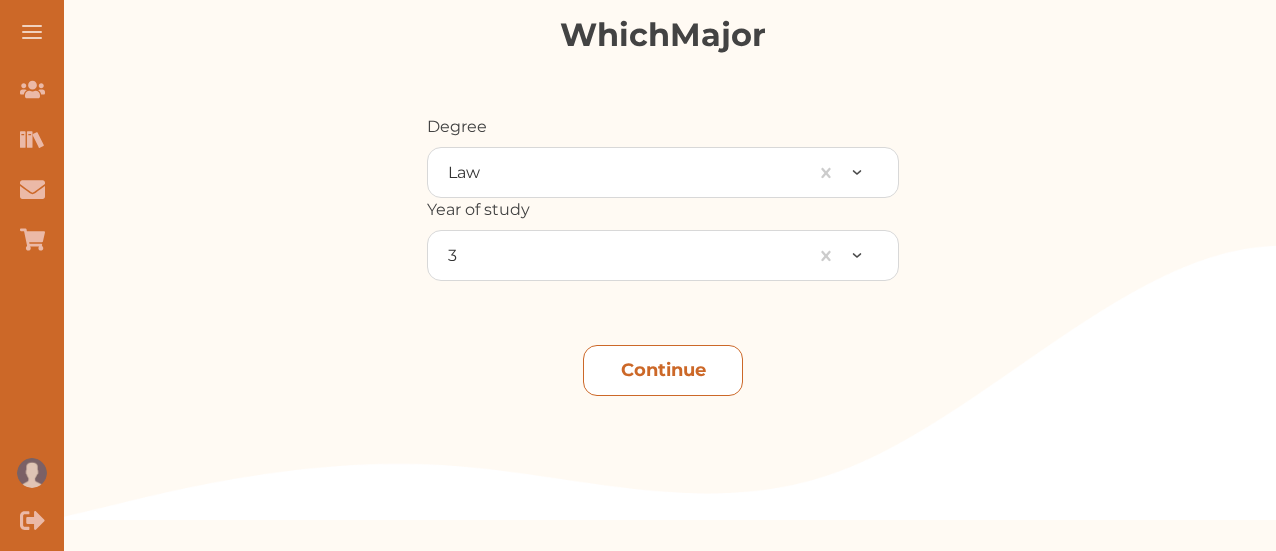 click on "Continue" at bounding box center (663, 370) 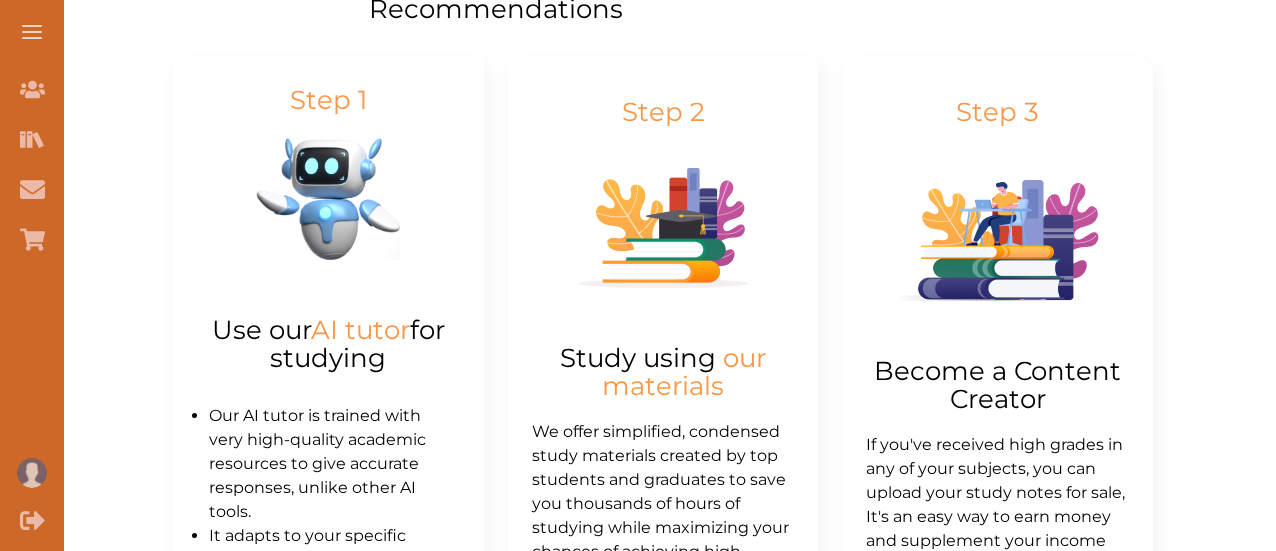 scroll, scrollTop: 687, scrollLeft: 0, axis: vertical 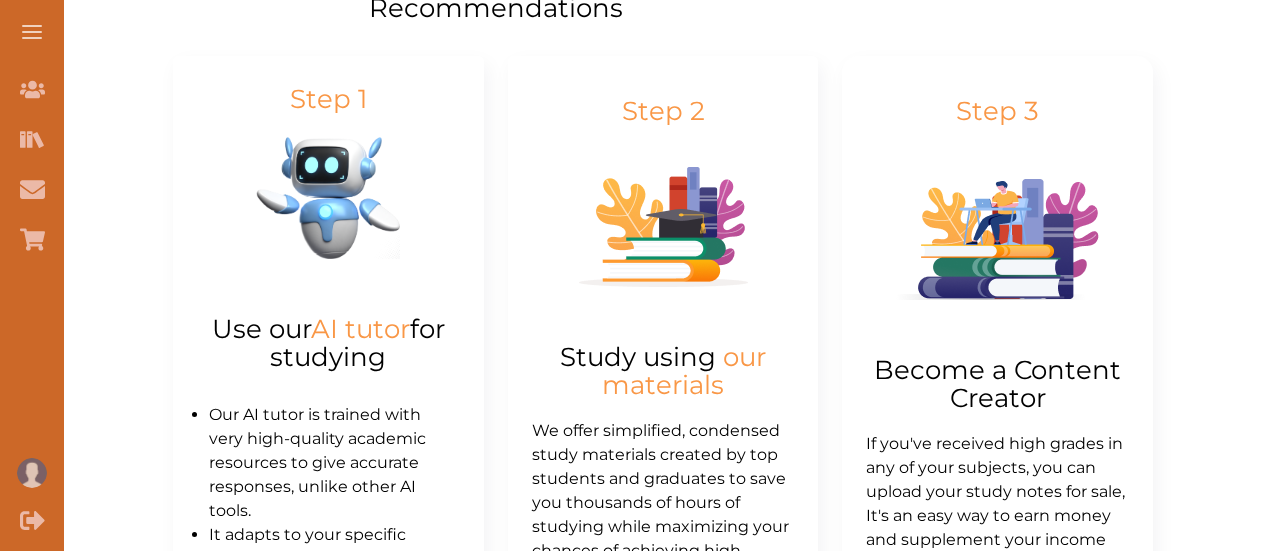click on "Study using   our materials" at bounding box center [663, 371] 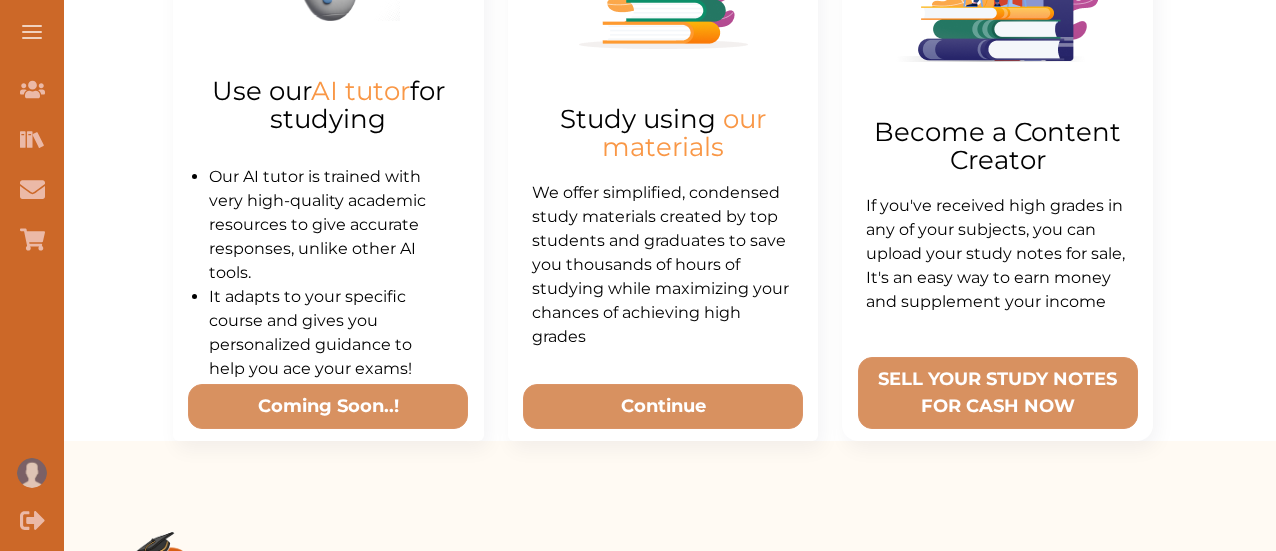 scroll, scrollTop: 927, scrollLeft: 0, axis: vertical 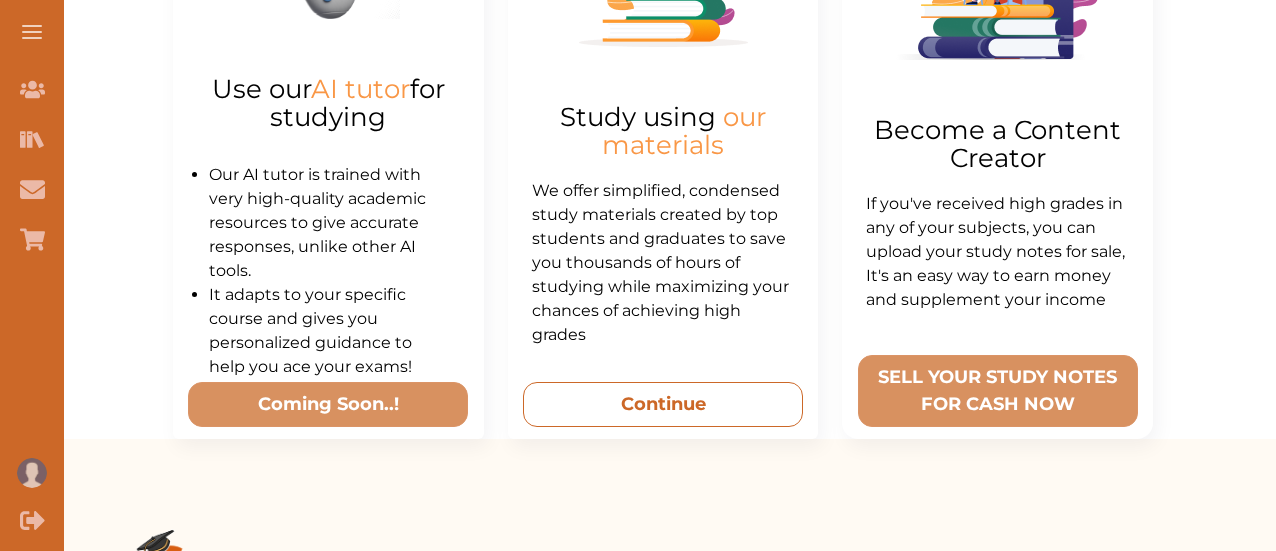 click on "Continue" at bounding box center (663, 404) 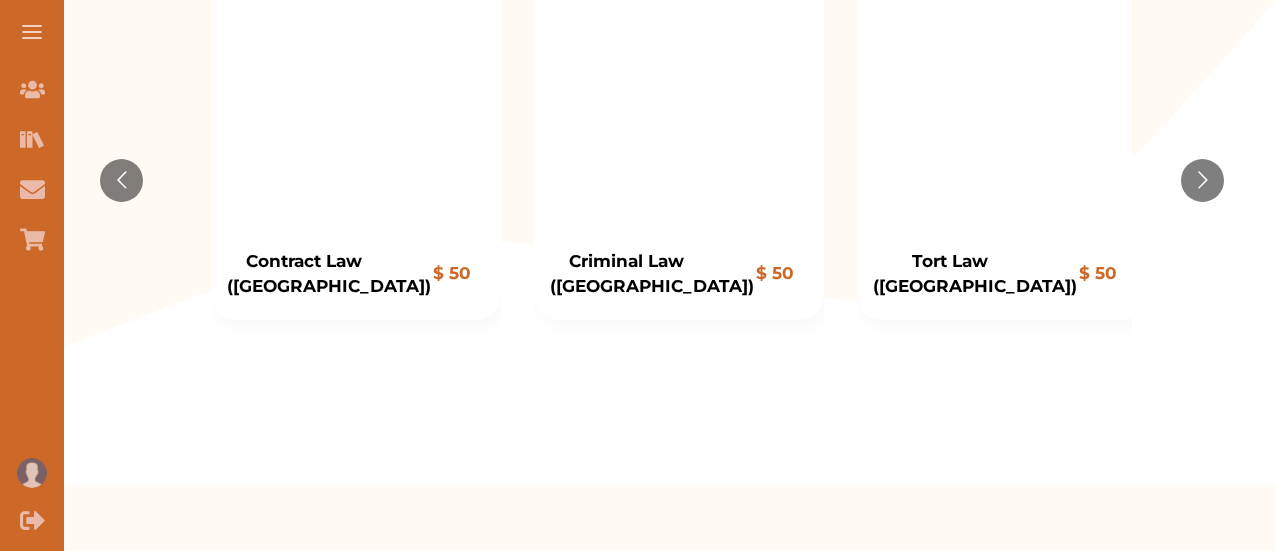 scroll, scrollTop: 519, scrollLeft: 0, axis: vertical 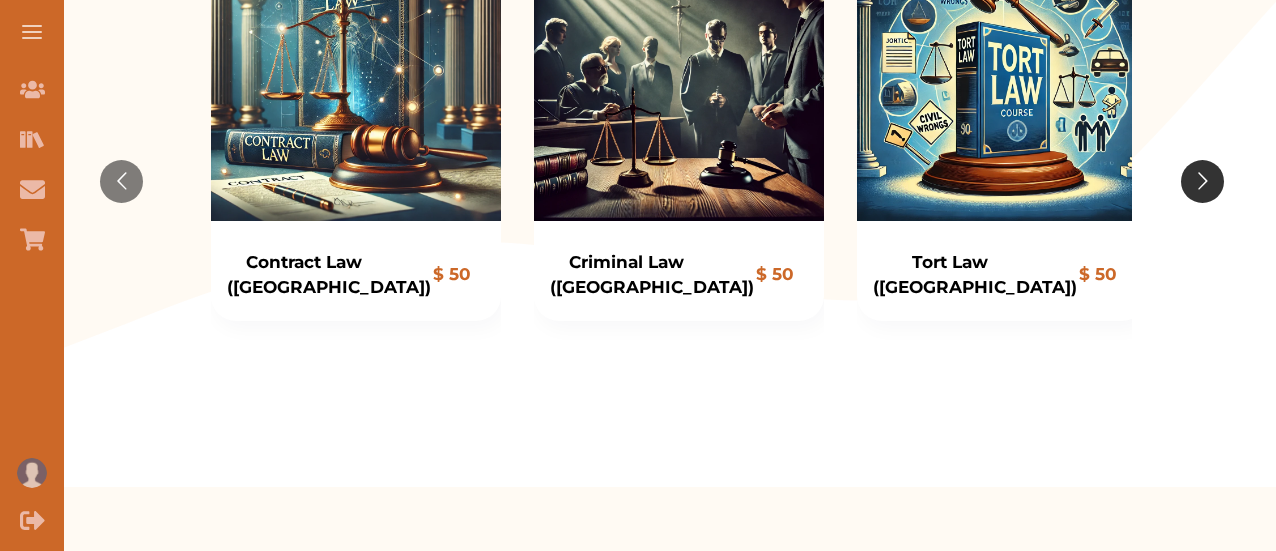 click at bounding box center (1202, 181) 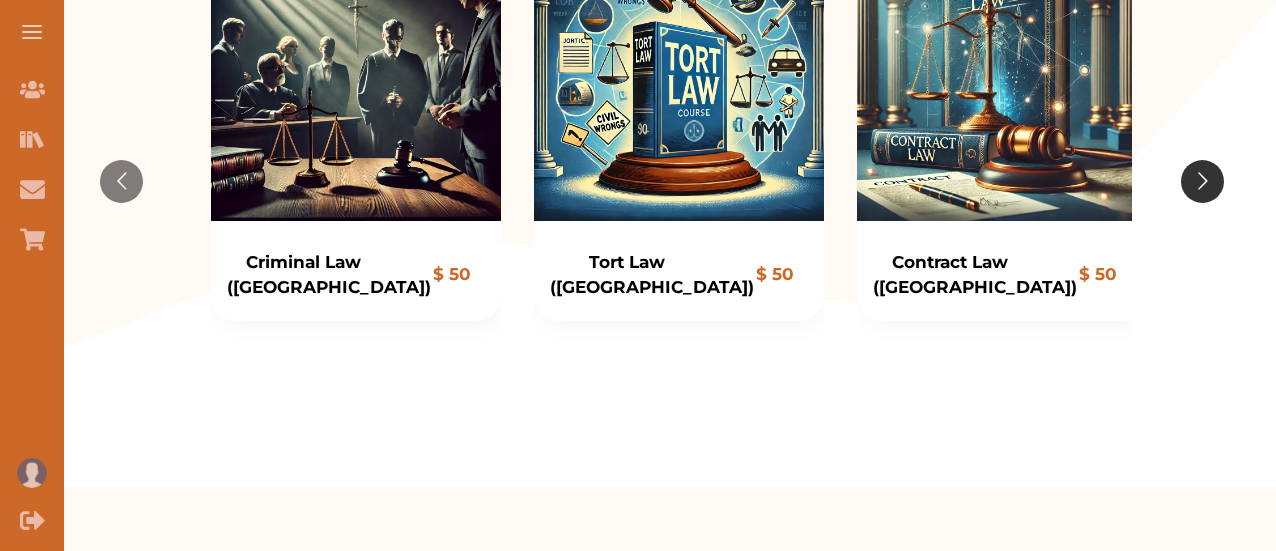 click at bounding box center (1202, 181) 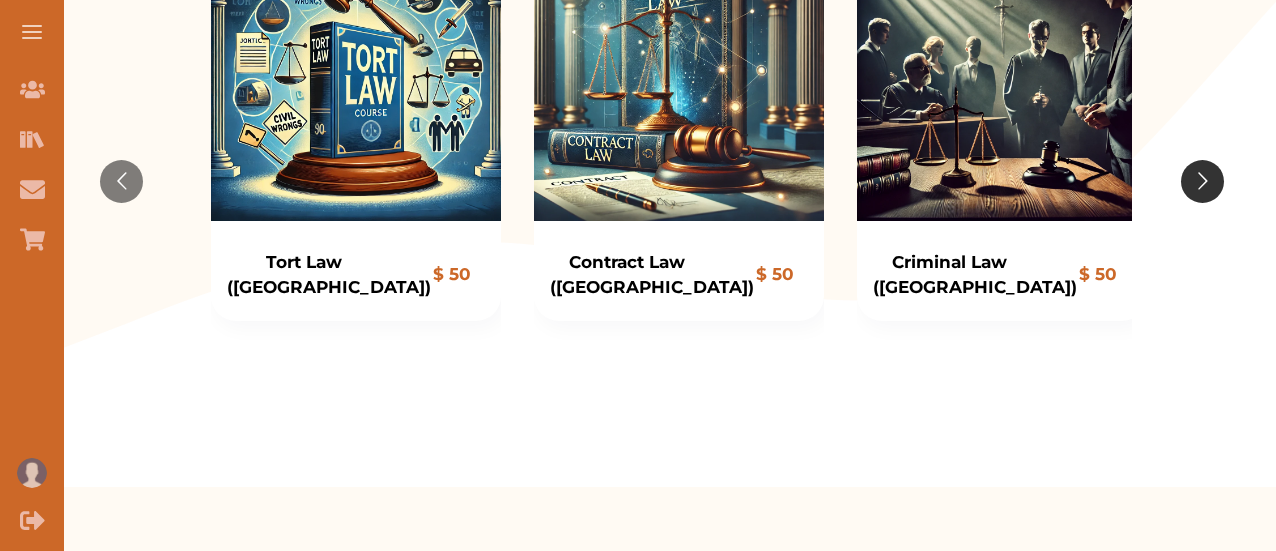 click at bounding box center (1202, 181) 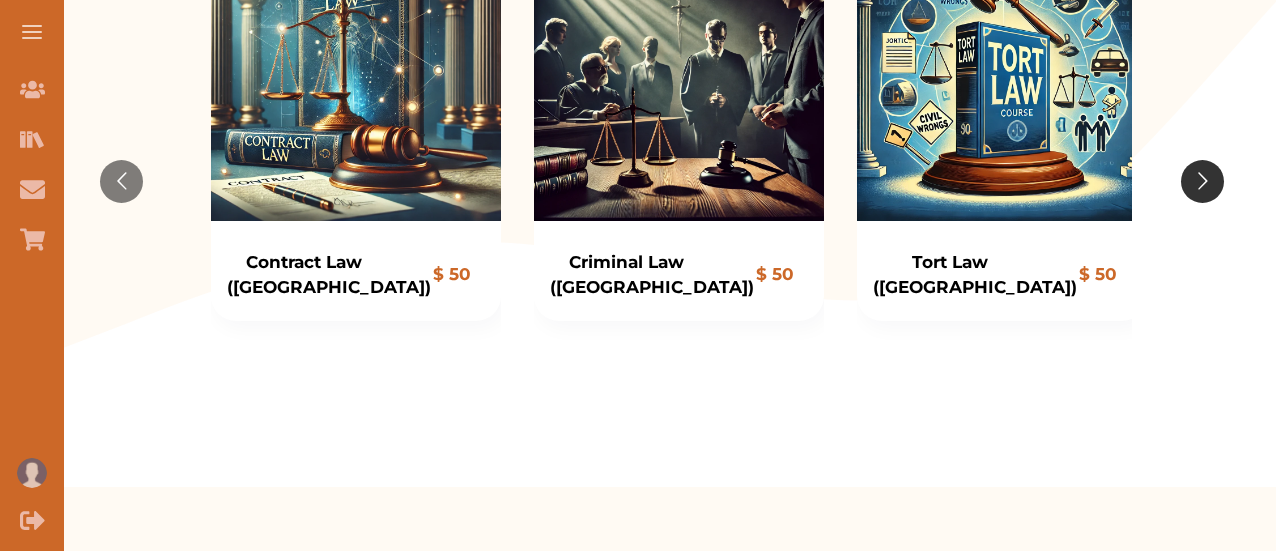 click at bounding box center (1202, 181) 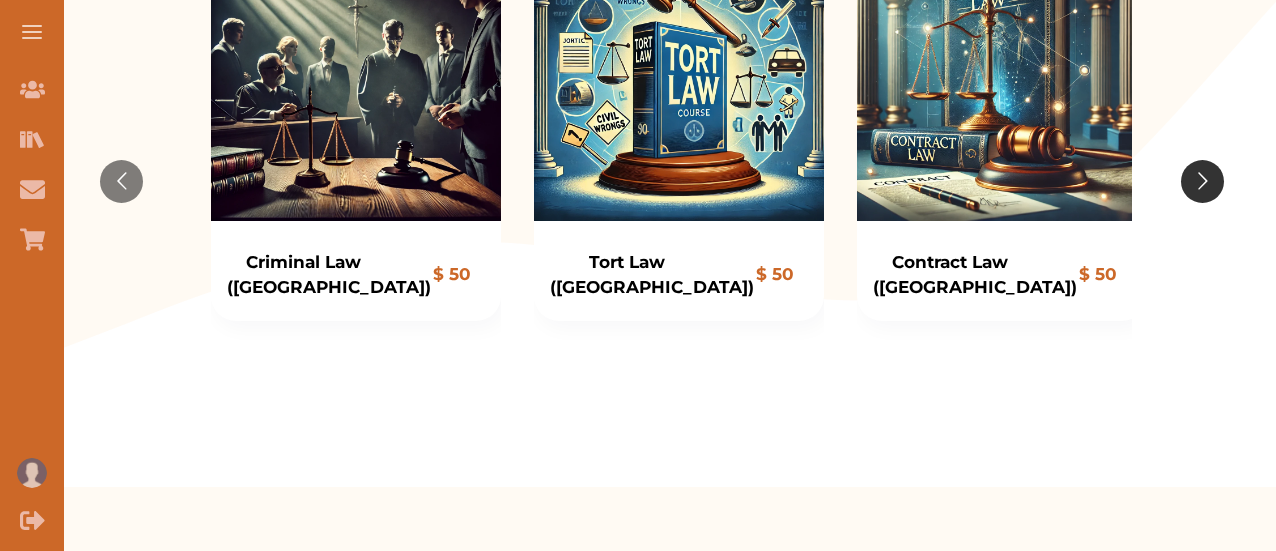 click at bounding box center [1202, 181] 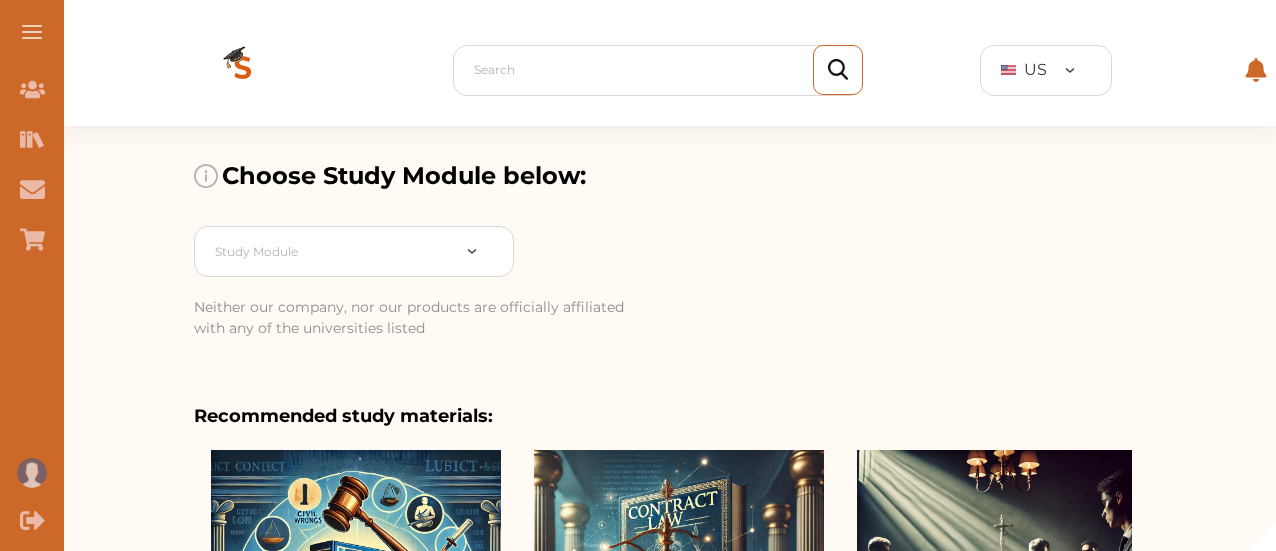 scroll, scrollTop: 1, scrollLeft: 0, axis: vertical 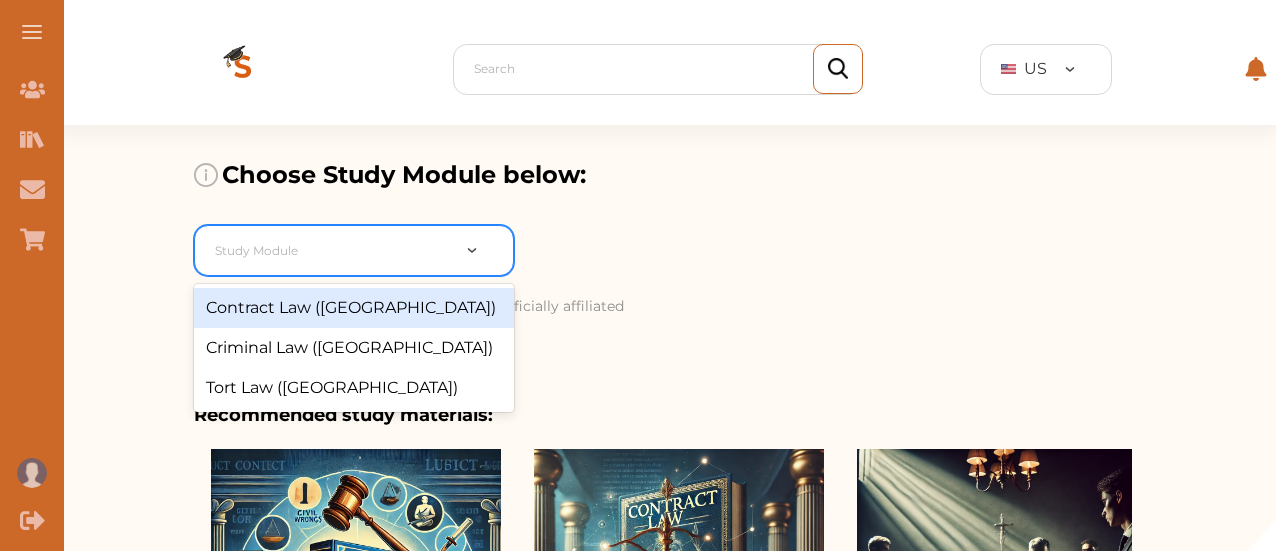 click at bounding box center (472, 250) 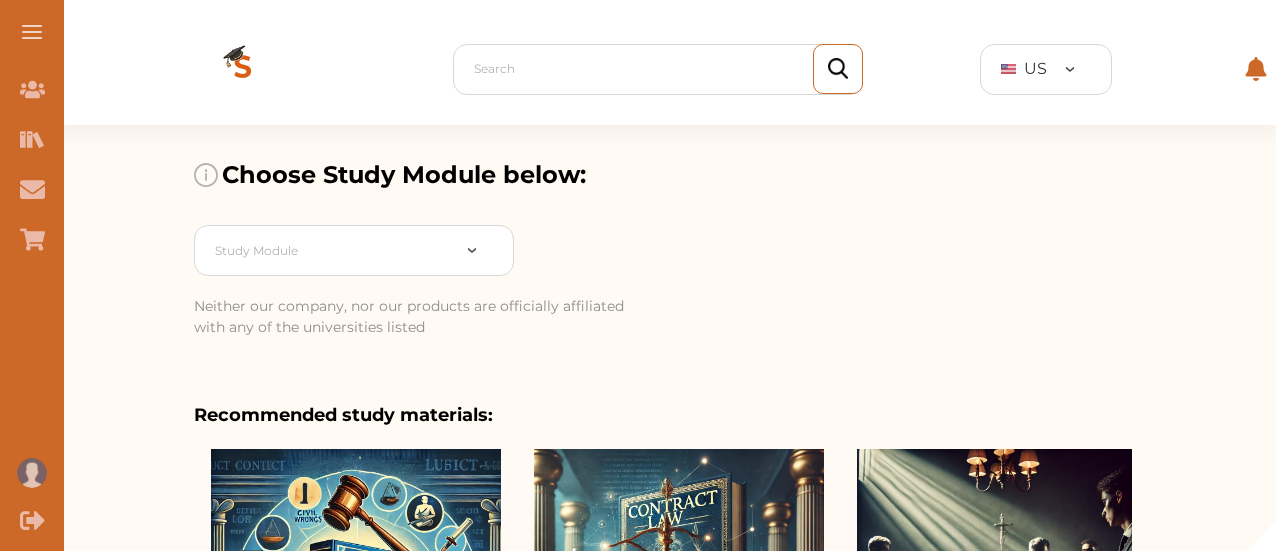 click on "Choose Study Module below: Study Module Neither our company, nor our products are officially affiliated  with any of the universities listed   Recommended study materials: Contract Law (US) $ 50 Contract Law (US) Case Summaries Add to Cart Criminal Law (US) $ 50 Criminal Law (US) Add to Cart Criminal Law US Tort Law (US) $ 50 Tort Law (US) Add to Cart Tort law study materials to help students in American colleges get a high grade. Contract Law (US) $ 50 Contract Law (US) Case Summaries Add to Cart Criminal Law (US) $ 50 Criminal Law (US) Add to Cart Criminal Law US Tort Law (US) $ 50 Tort Law (US) Add to Cart Tort law study materials to help students in American colleges get a high grade. Contract Law (US) $ 50 Contract Law (US) Case Summaries Add to Cart Criminal Law (US) $ 50 Criminal Law (US) Add to Cart Criminal Law US Tort Law (US) $ 50 Tort Law (US) Add to Cart Tort law study materials to help students in American colleges get a high grade." at bounding box center (663, 565) 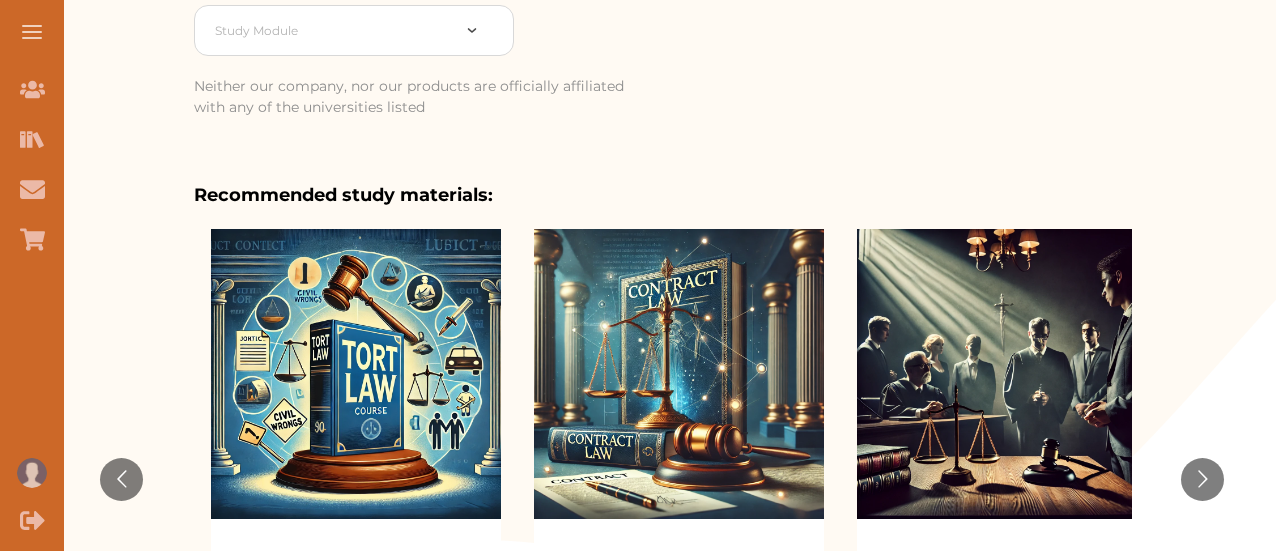 scroll, scrollTop: 239, scrollLeft: 0, axis: vertical 